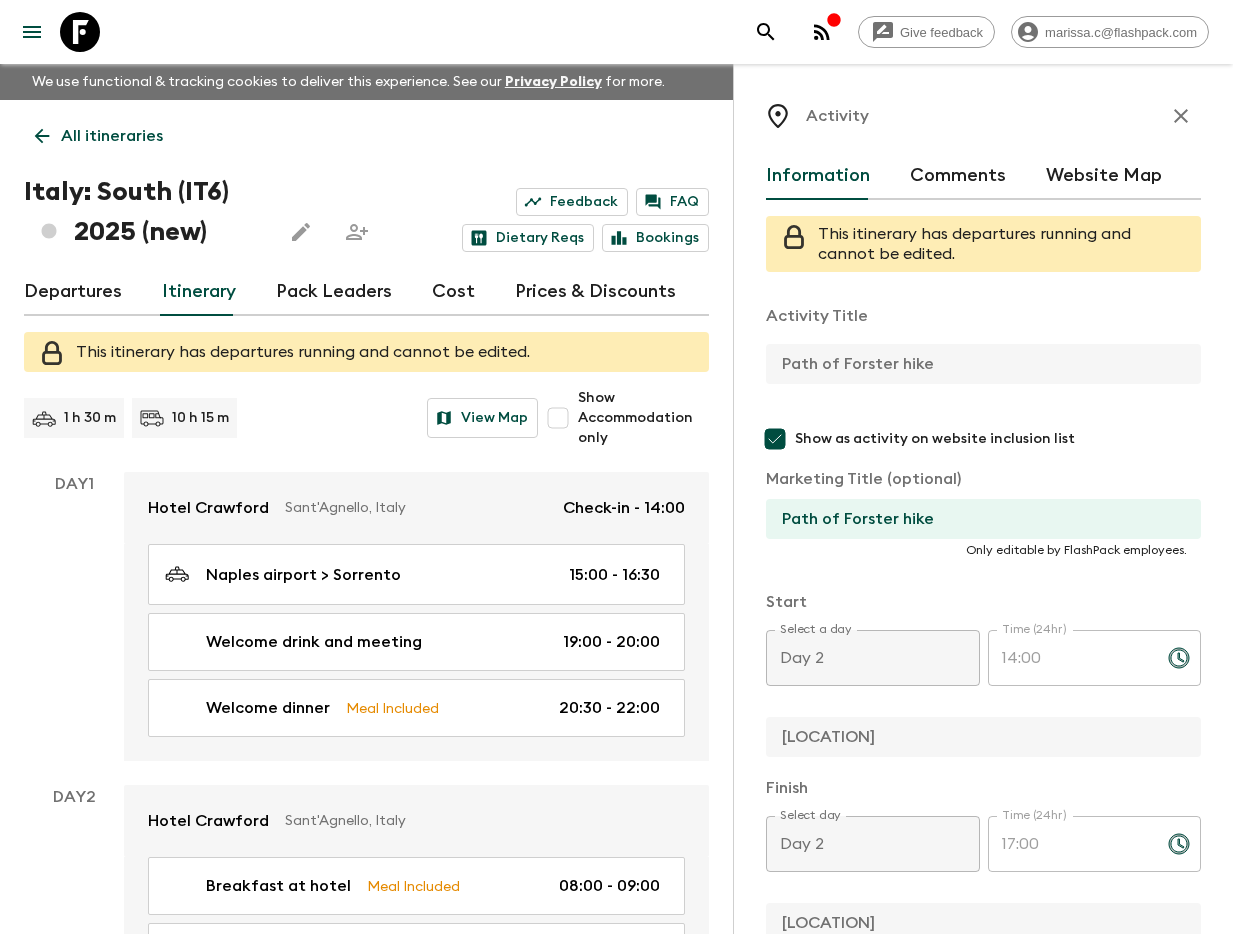 scroll, scrollTop: 650, scrollLeft: 0, axis: vertical 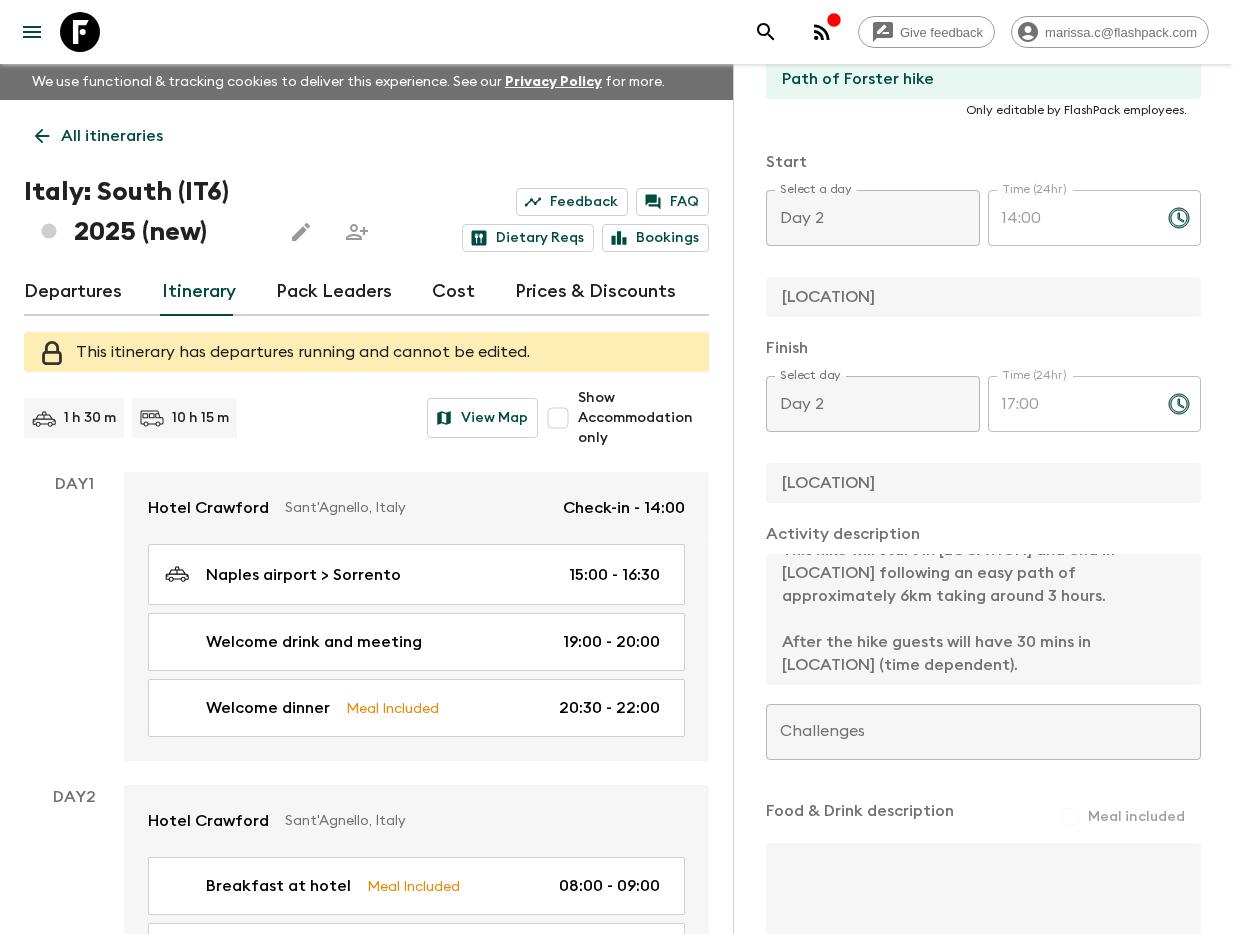 click at bounding box center (766, 32) 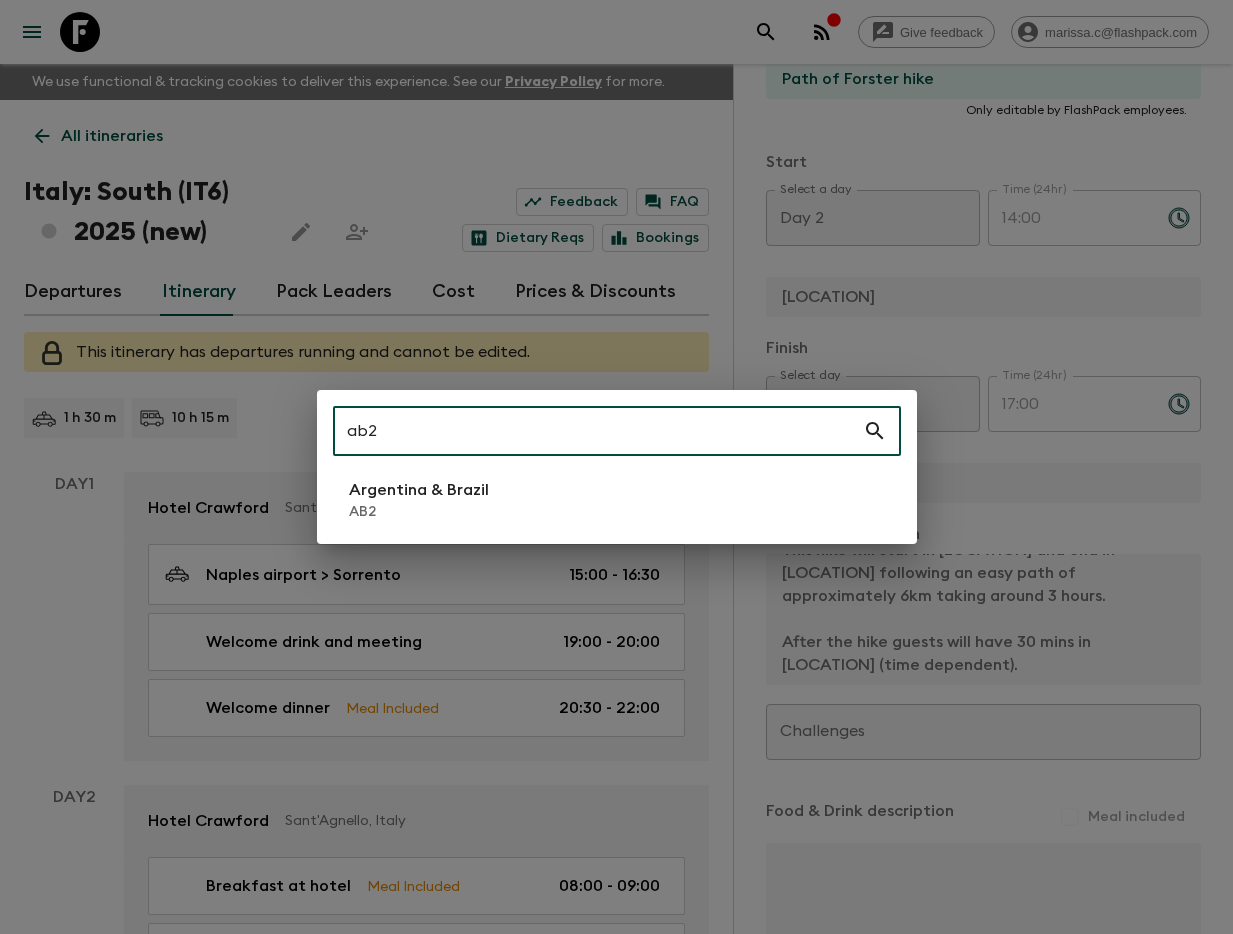 type on "ab2" 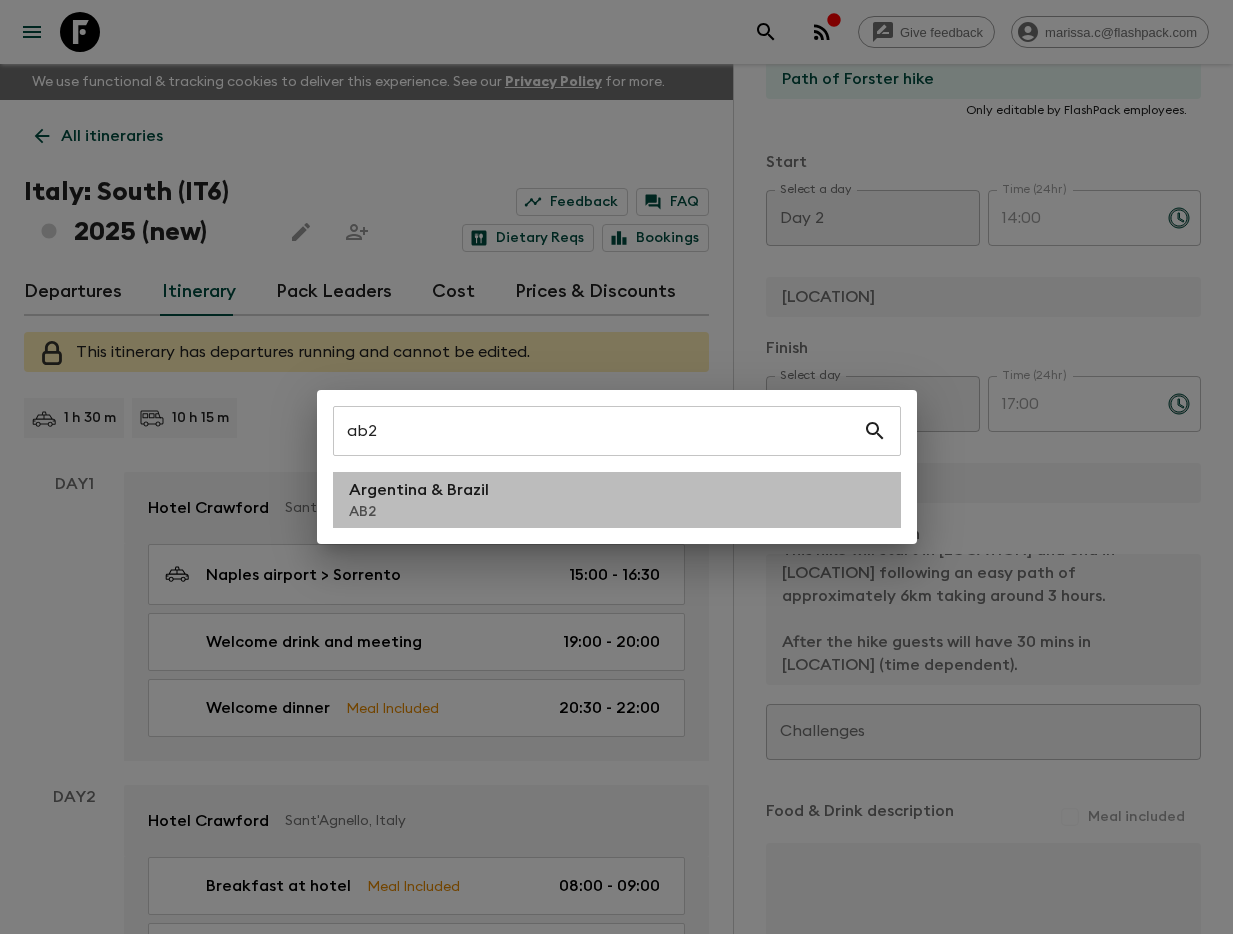 drag, startPoint x: 453, startPoint y: 489, endPoint x: 1162, endPoint y: 458, distance: 709.67737 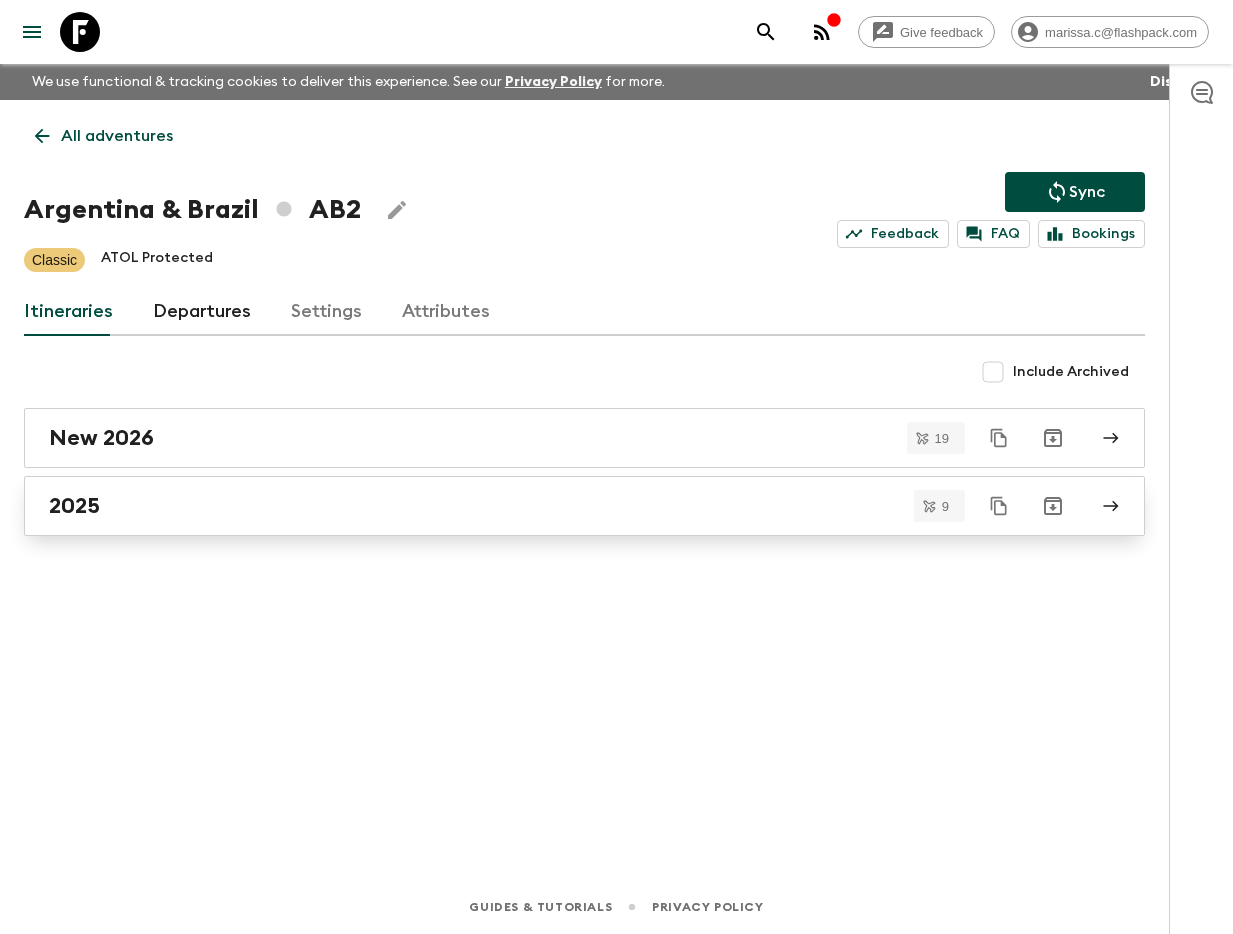 click on "2025" at bounding box center (565, 506) 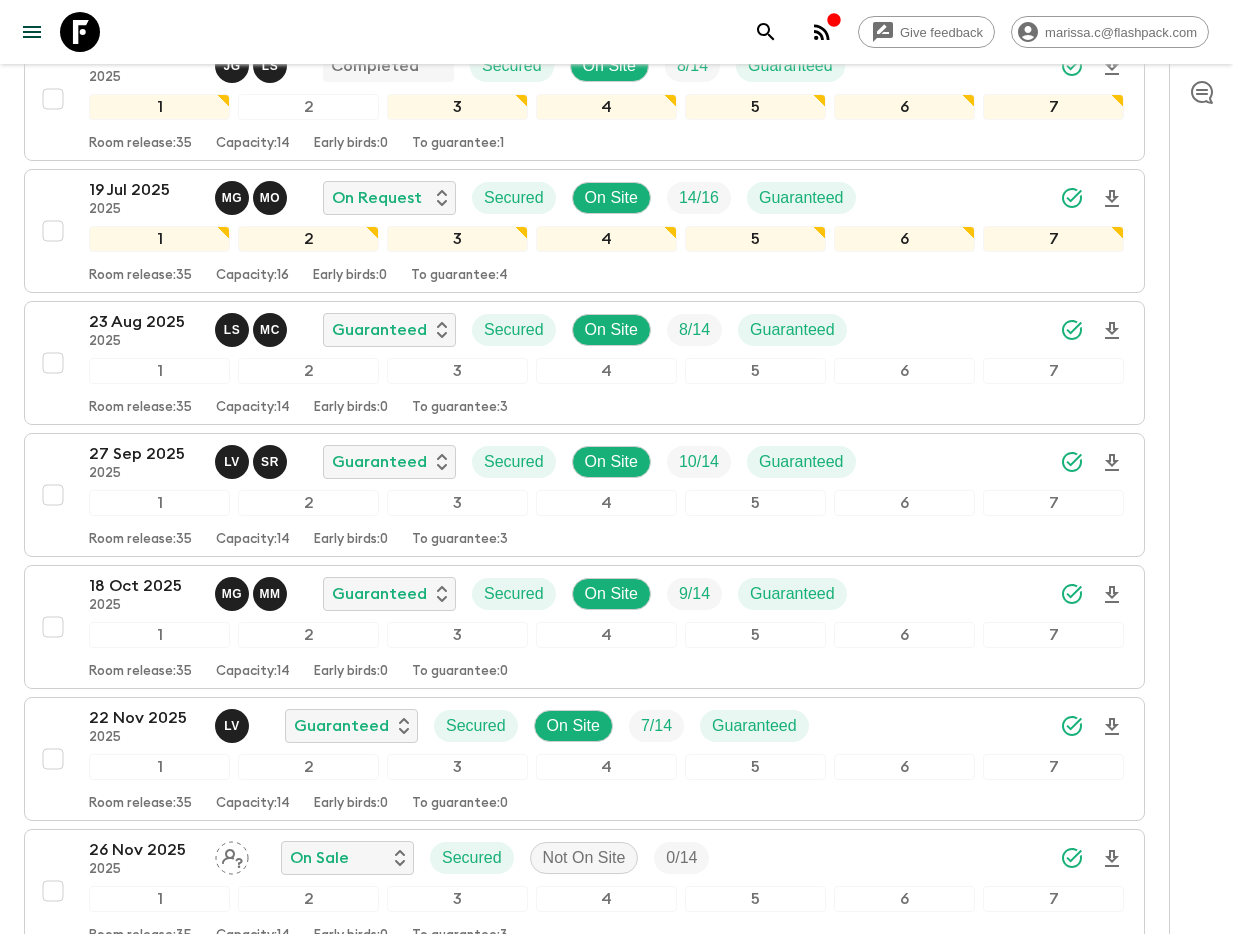 scroll, scrollTop: 367, scrollLeft: 0, axis: vertical 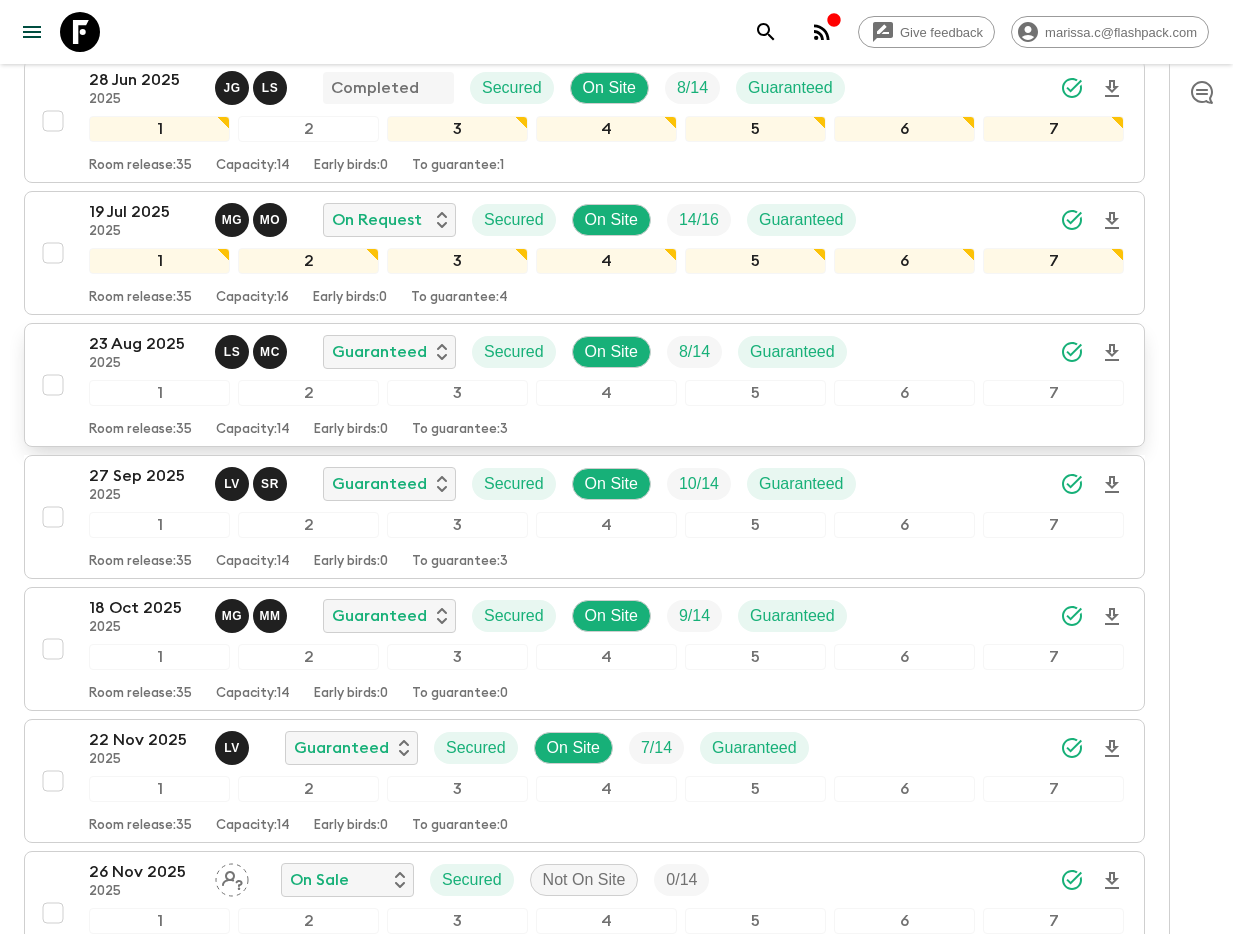click on "2025" at bounding box center [144, 364] 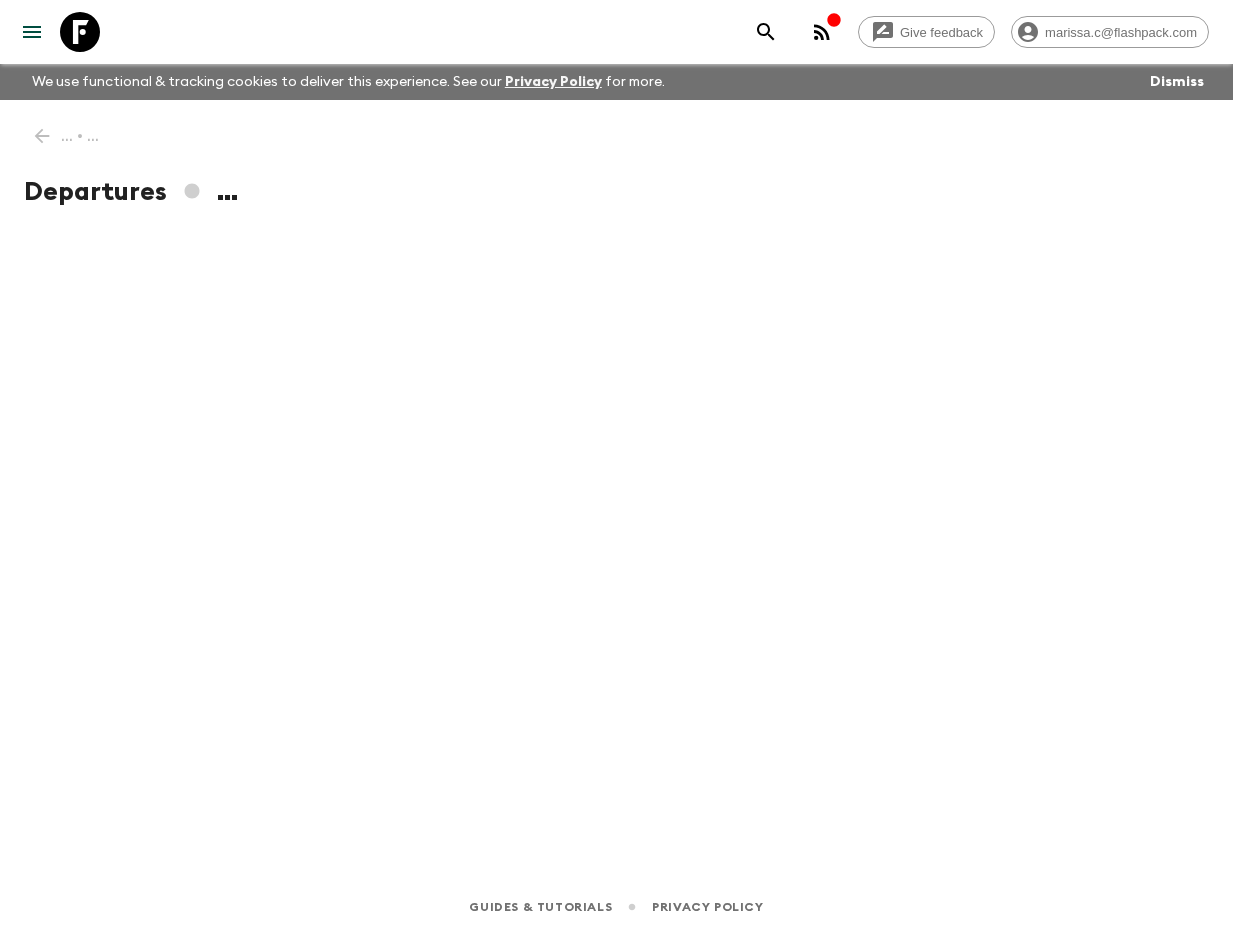 scroll, scrollTop: 0, scrollLeft: 0, axis: both 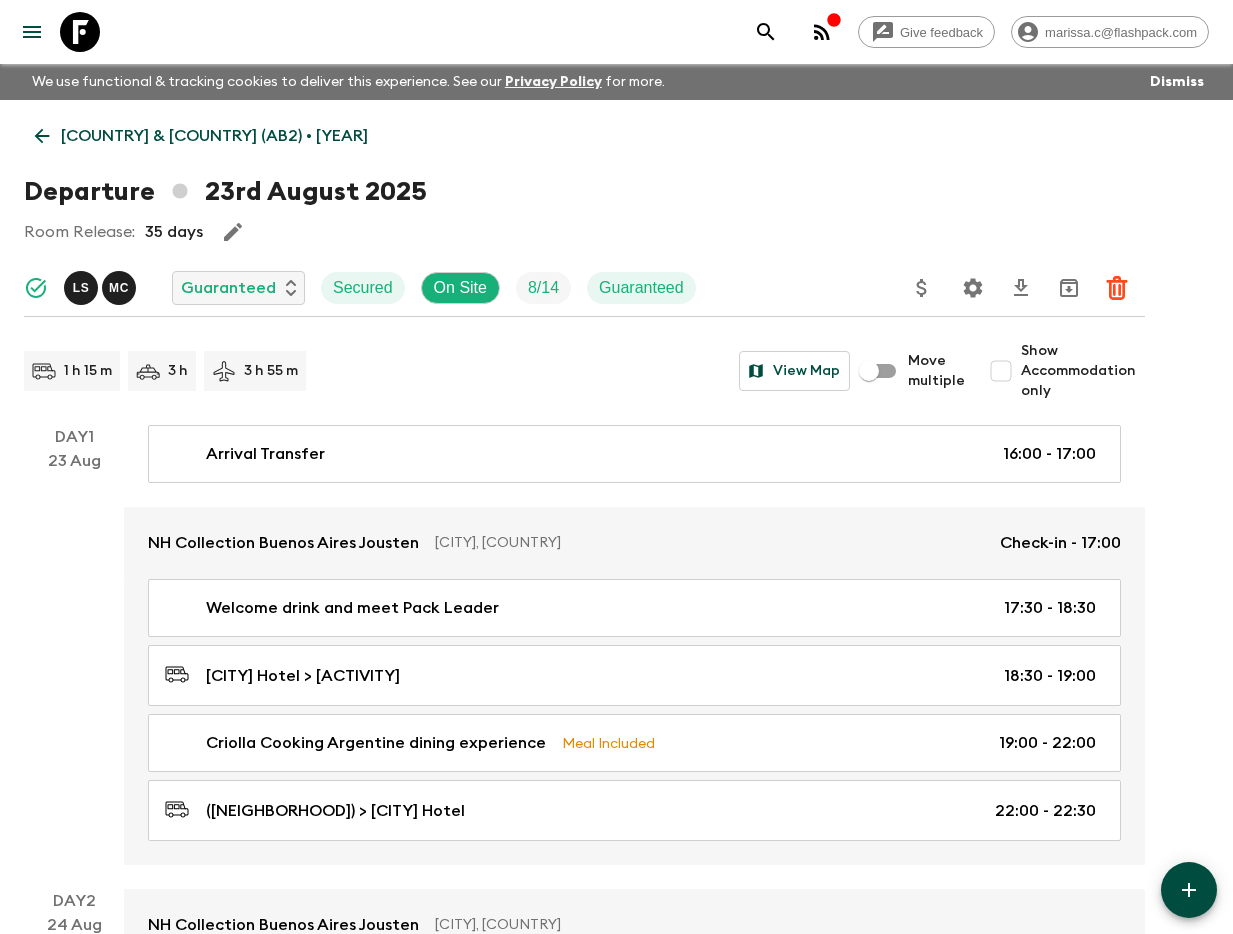 click on "Show Accommodation only" at bounding box center [1001, 371] 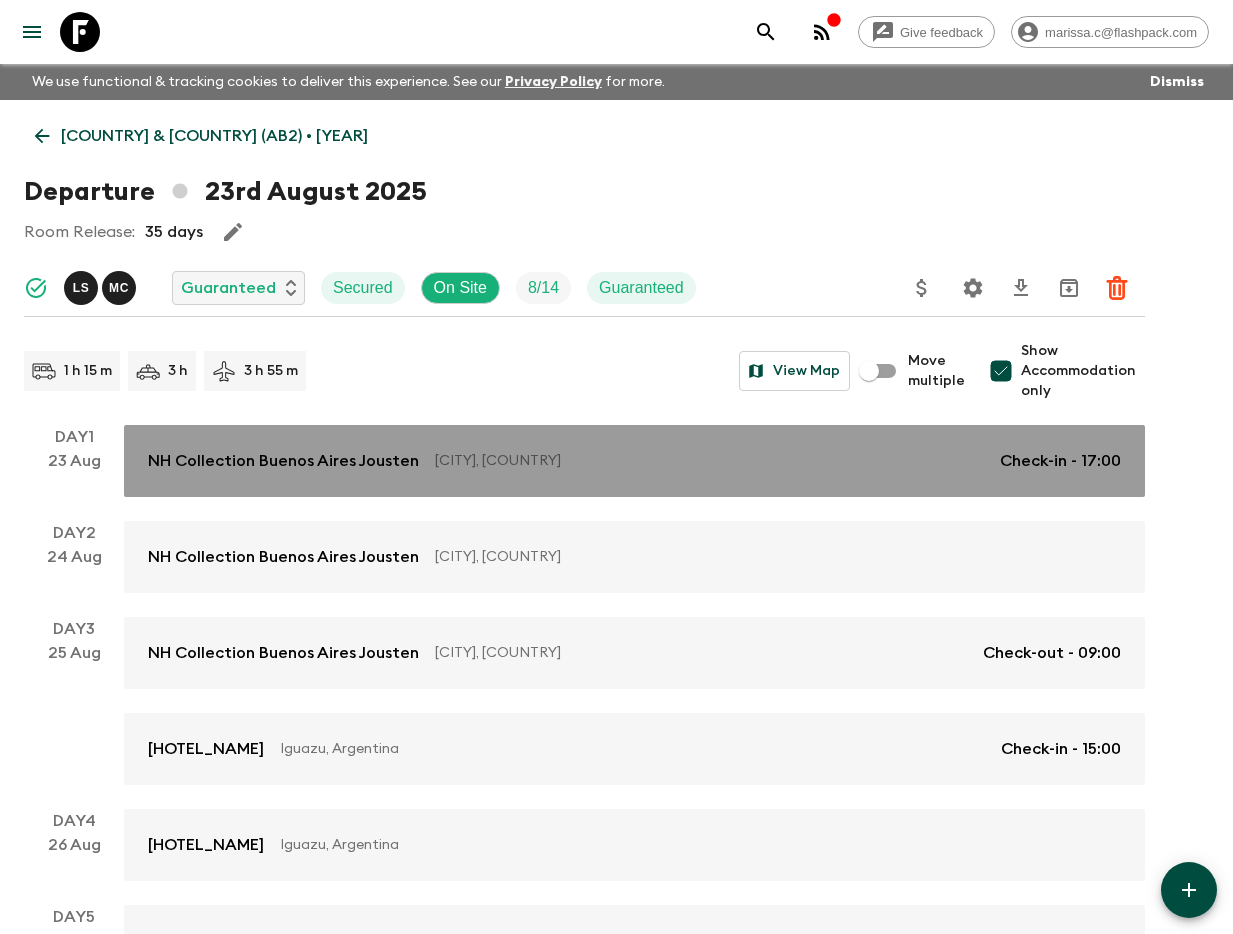 click on "NH Collection Buenos Aires Jousten" at bounding box center (283, 461) 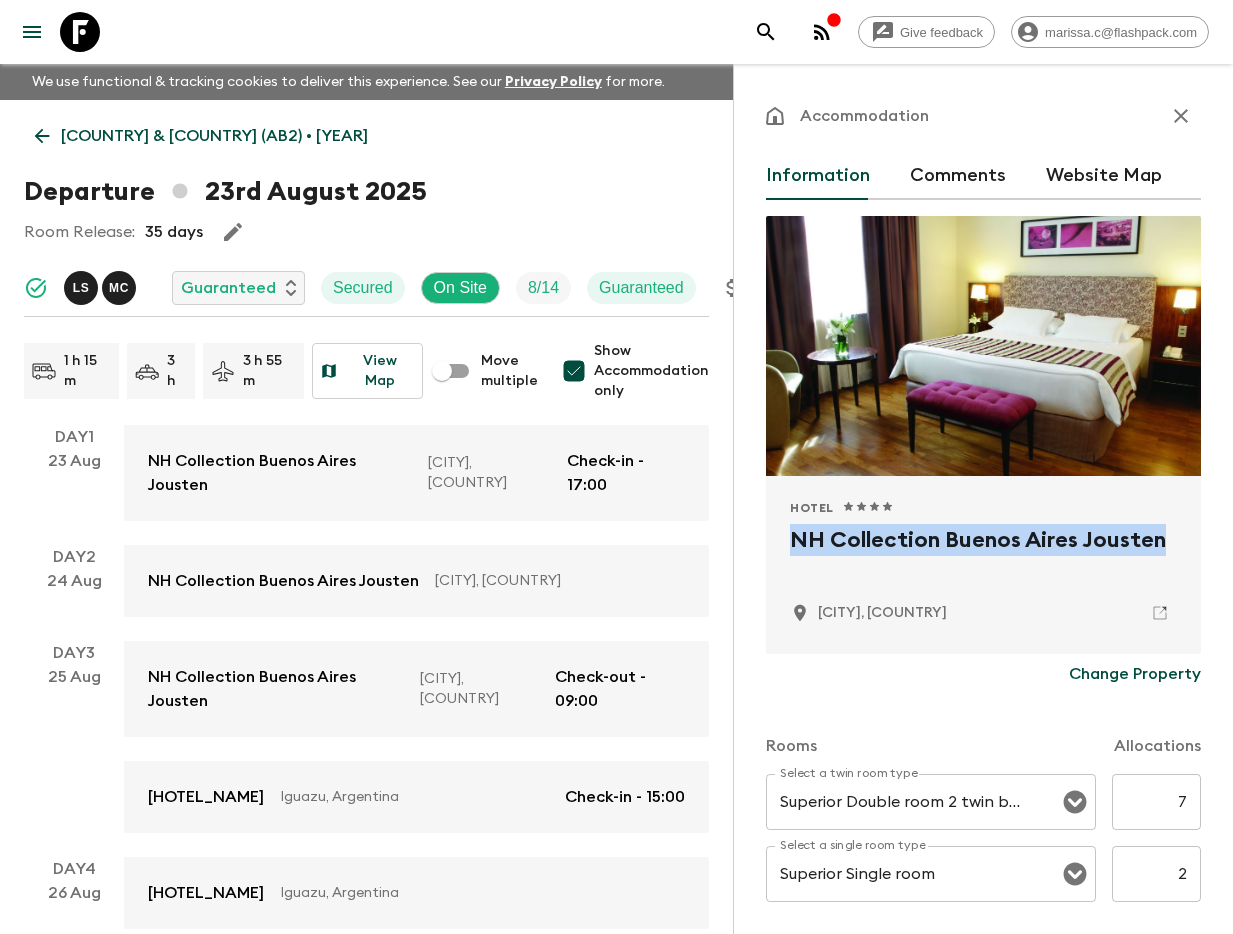 drag, startPoint x: 786, startPoint y: 545, endPoint x: 1183, endPoint y: 547, distance: 397.00504 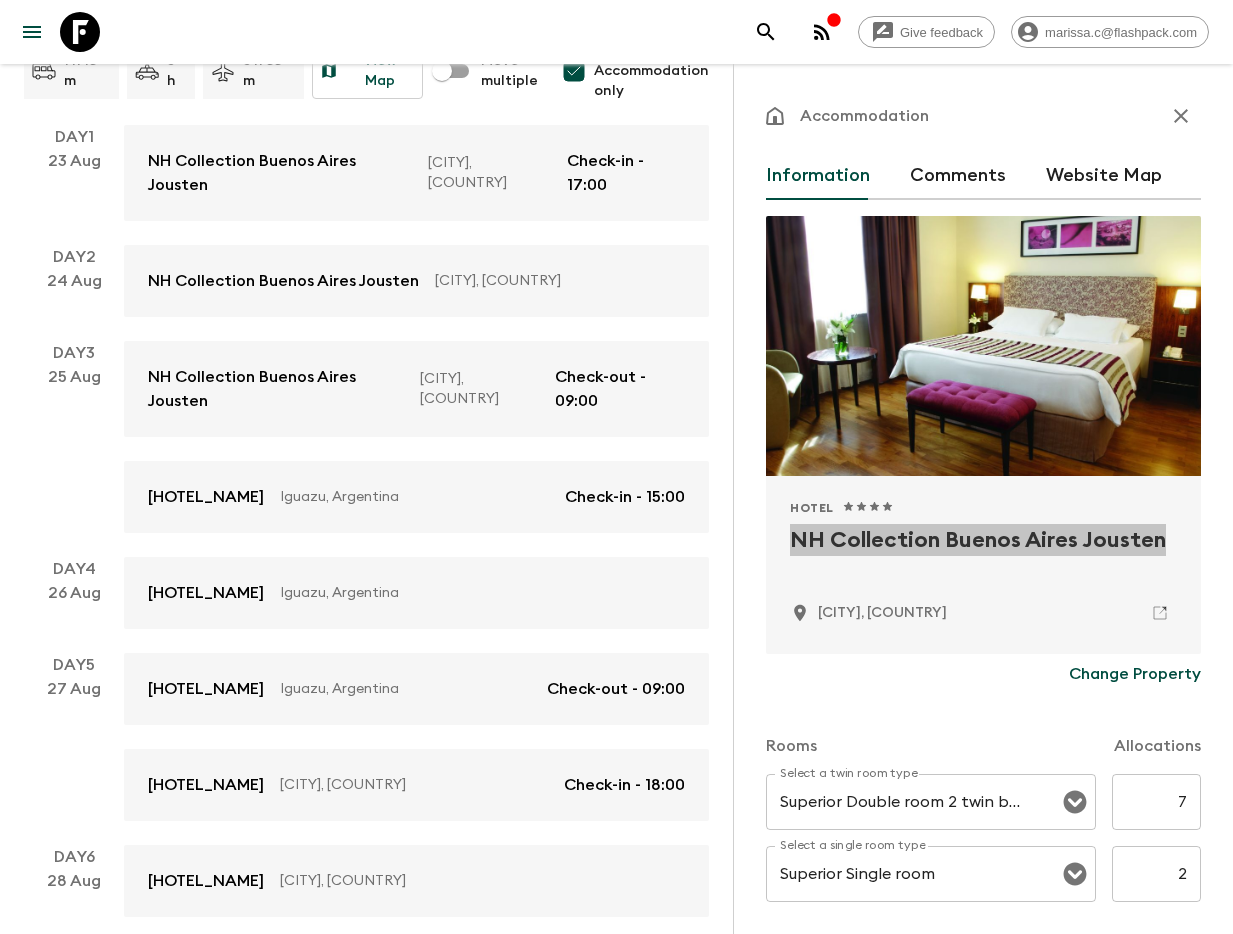 scroll, scrollTop: 301, scrollLeft: 0, axis: vertical 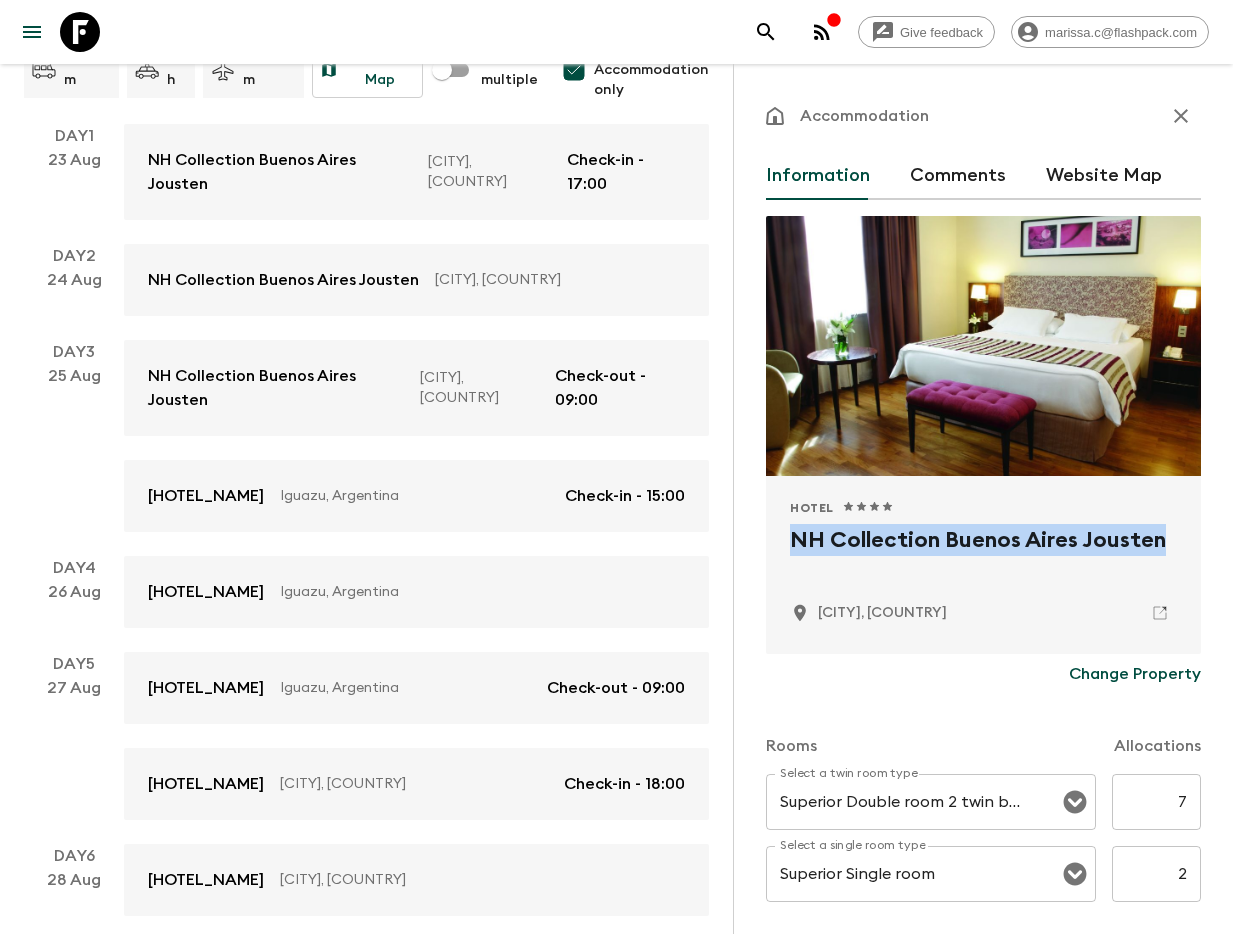 drag, startPoint x: 228, startPoint y: 493, endPoint x: 837, endPoint y: 568, distance: 613.6008 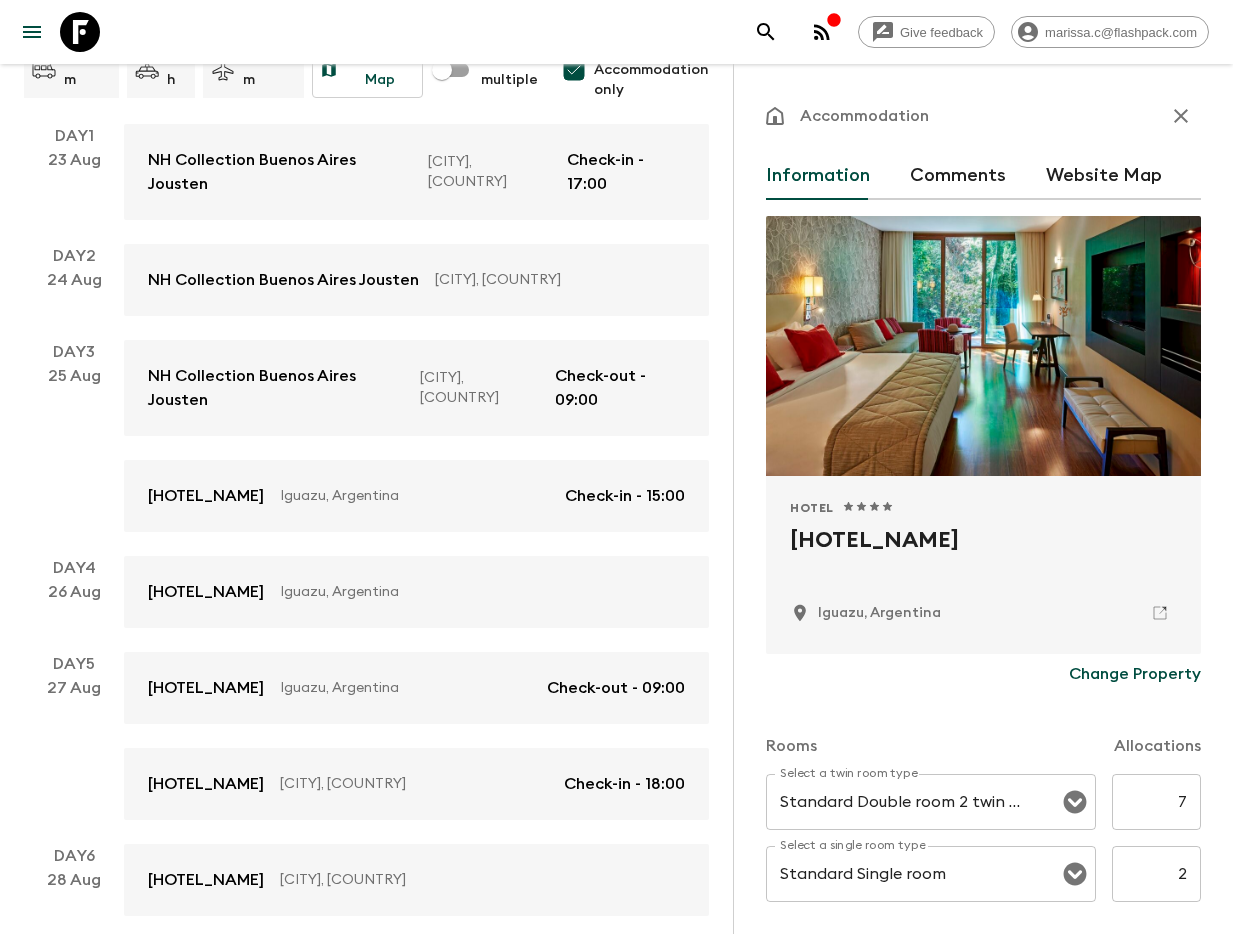 drag, startPoint x: 781, startPoint y: 539, endPoint x: 1101, endPoint y: 560, distance: 320.68832 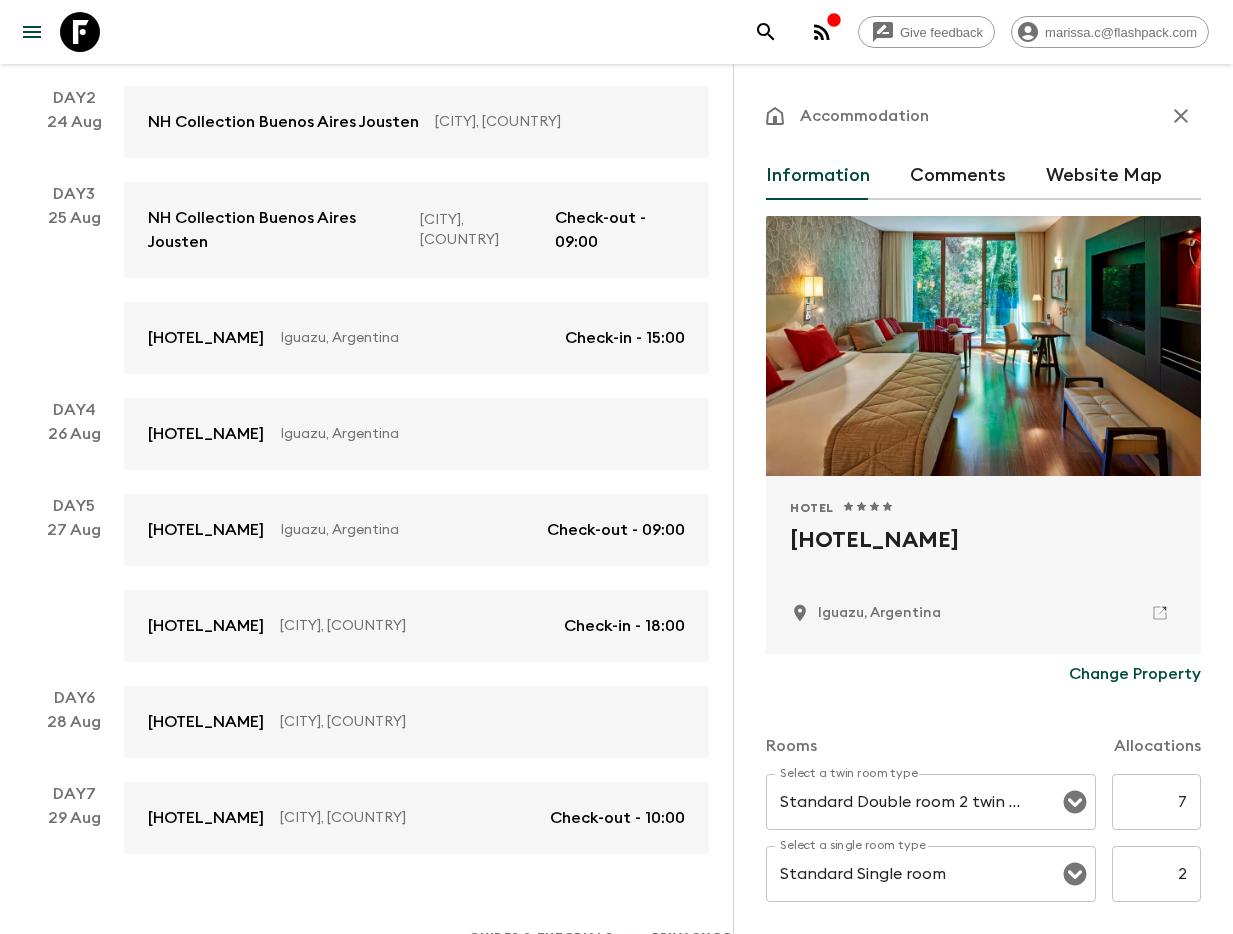 scroll, scrollTop: 537, scrollLeft: 0, axis: vertical 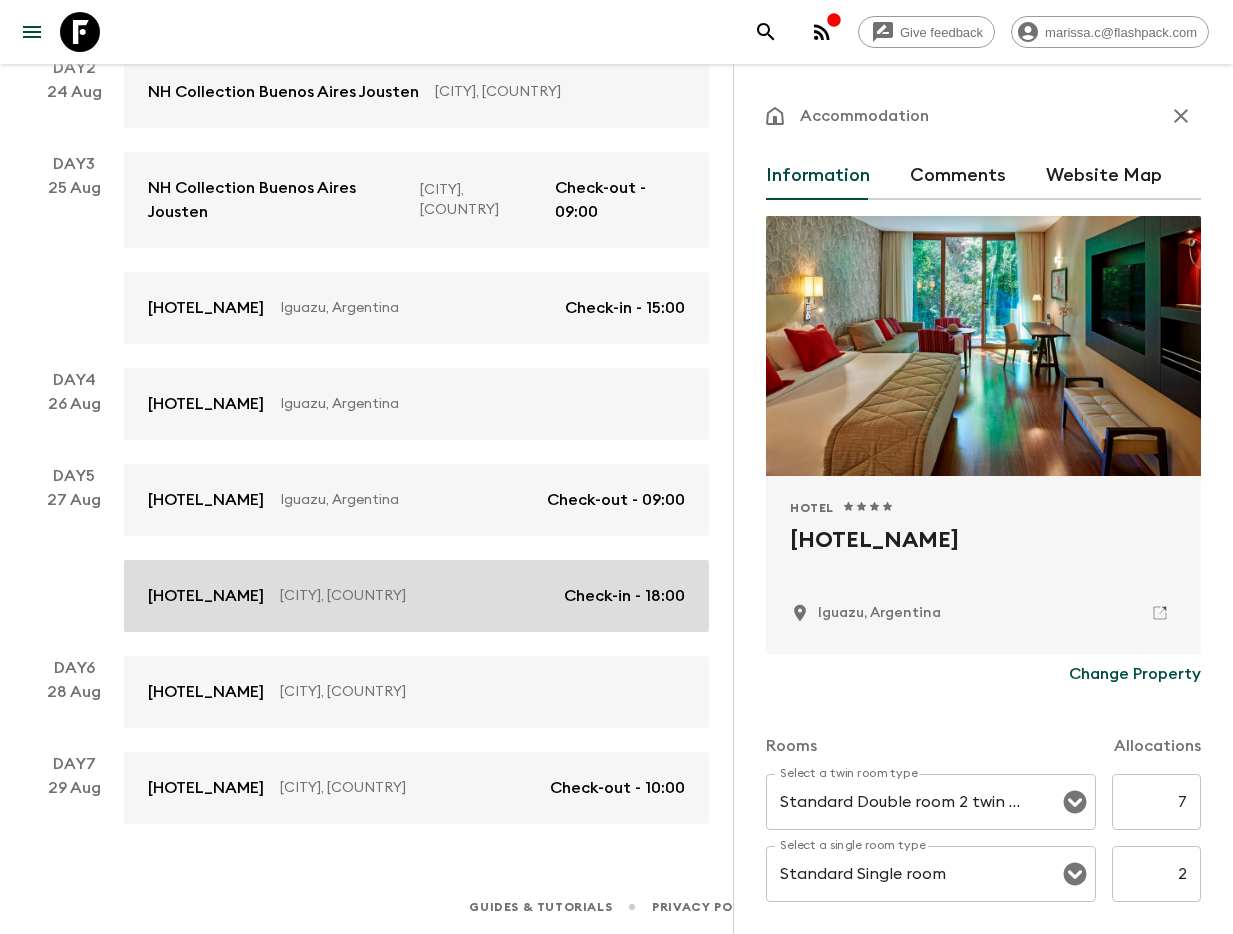 click on "[HOTEL_NAME]" at bounding box center (206, 596) 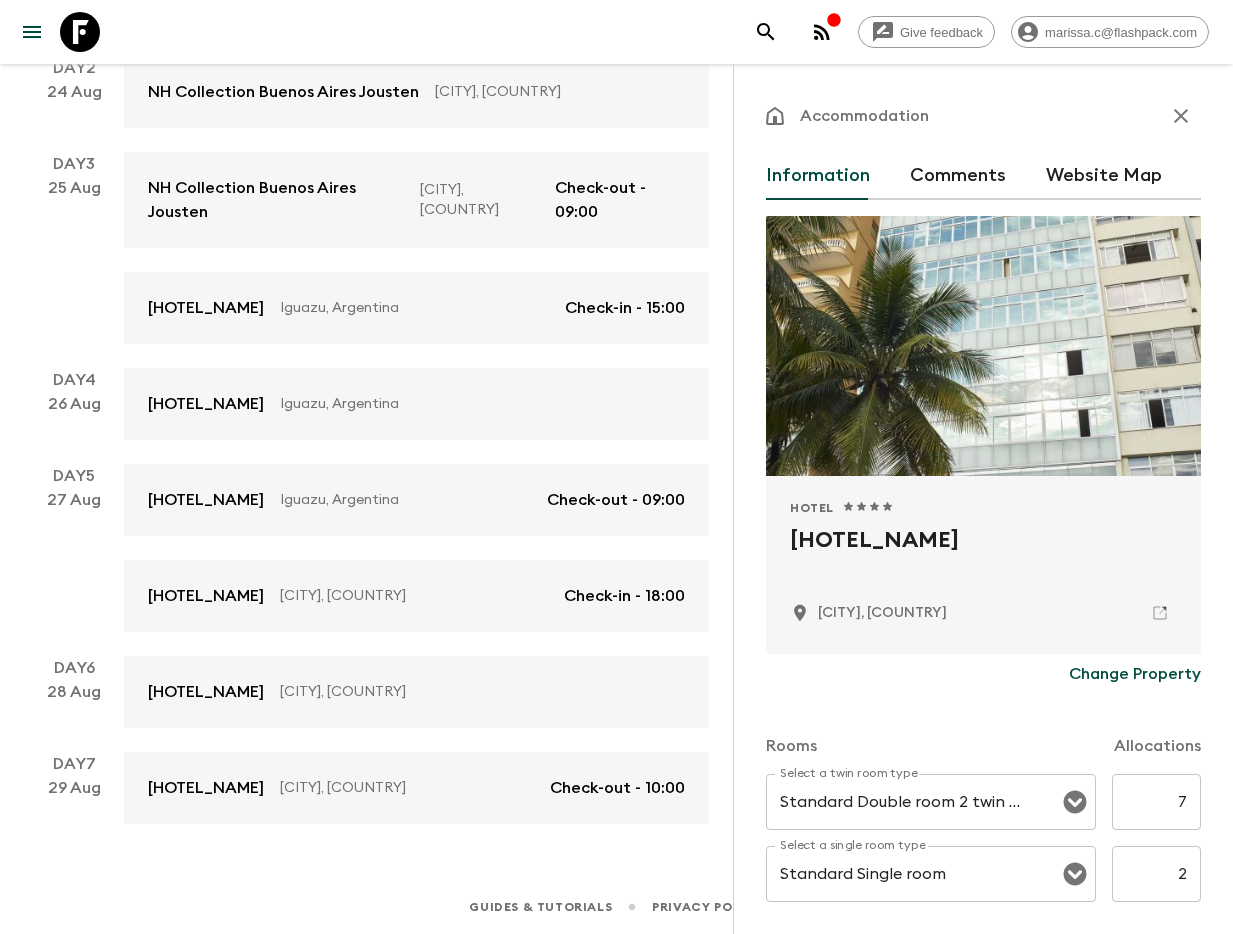 drag, startPoint x: 780, startPoint y: 535, endPoint x: 960, endPoint y: 572, distance: 183.76343 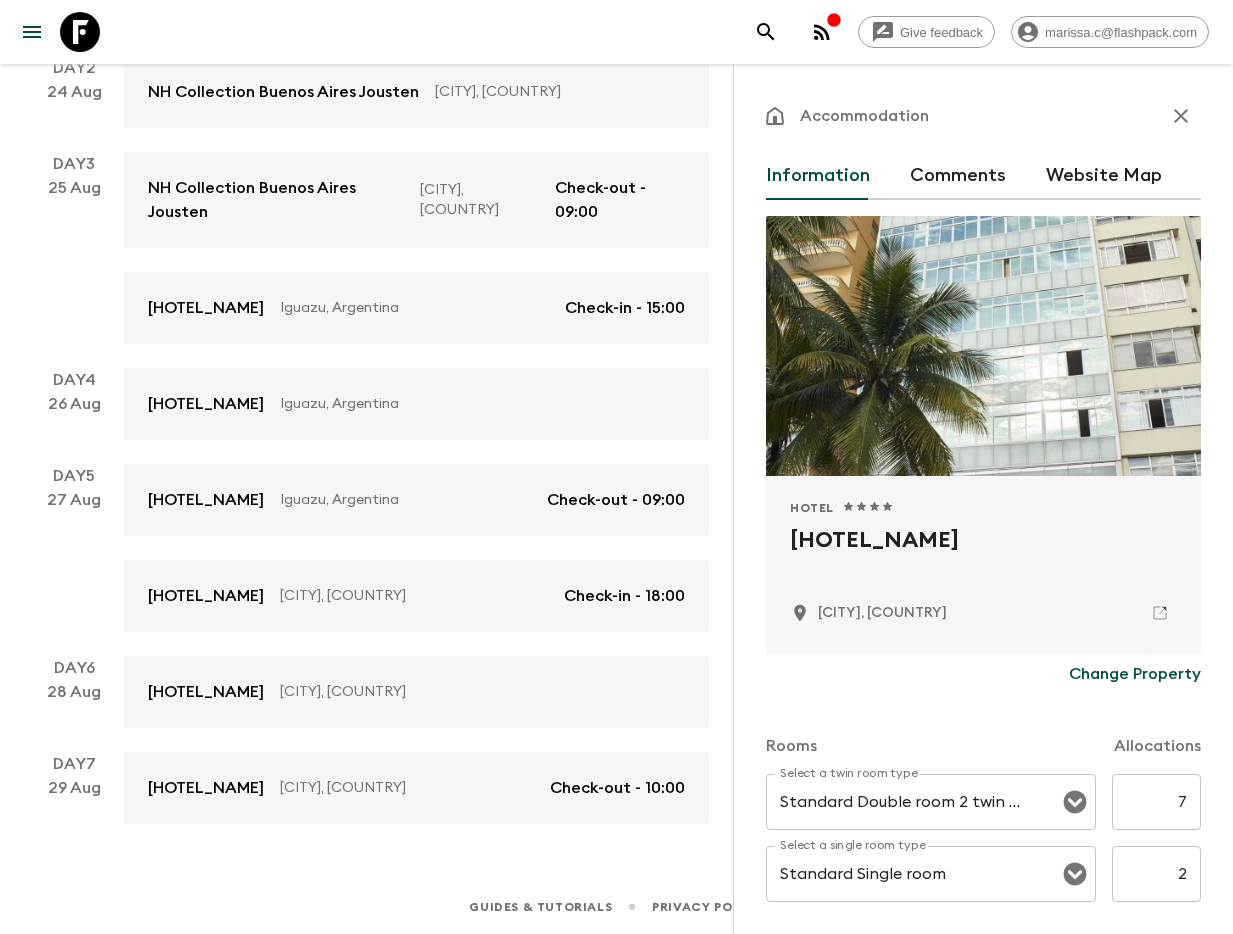 scroll, scrollTop: 537, scrollLeft: 0, axis: vertical 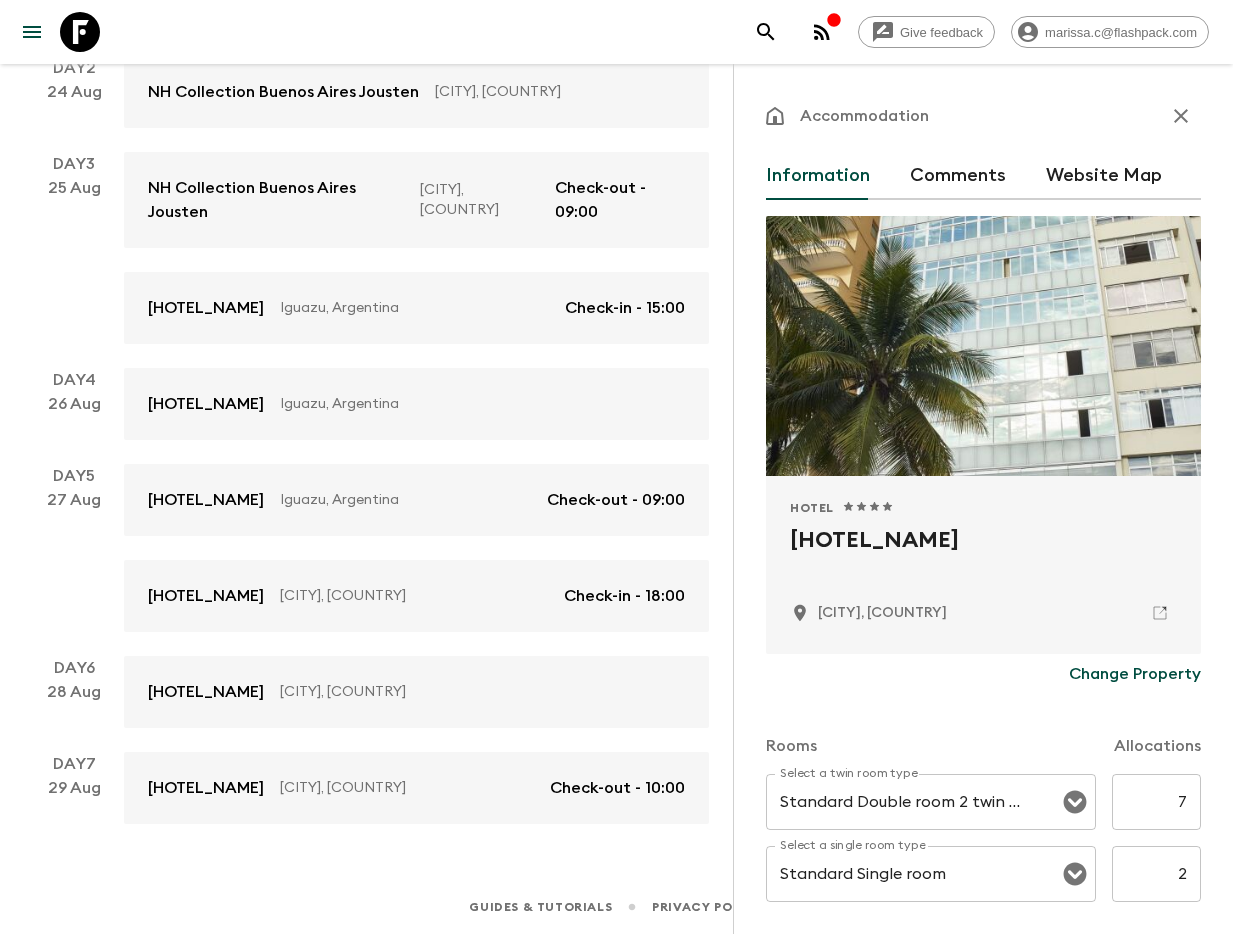 click 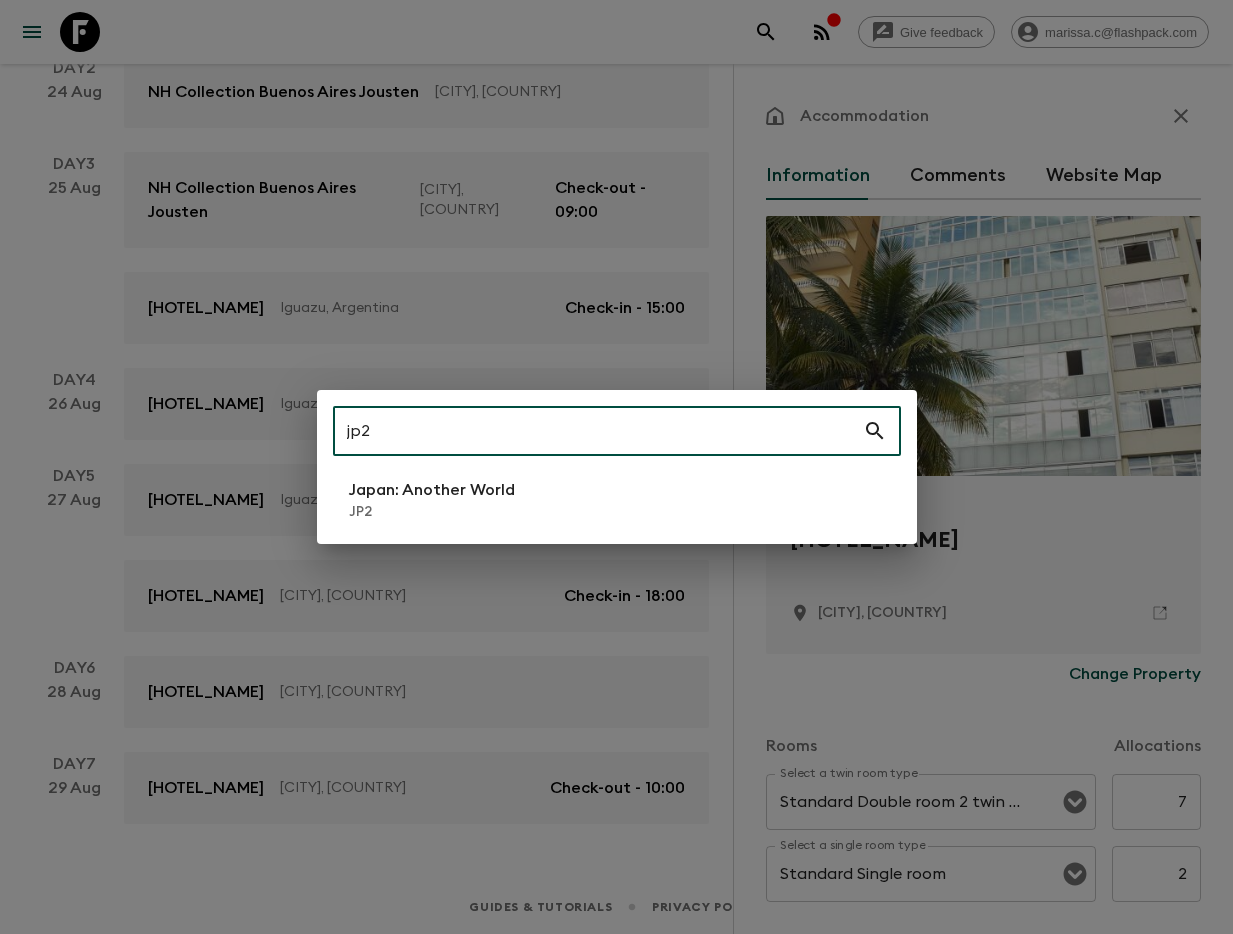 type on "jp2" 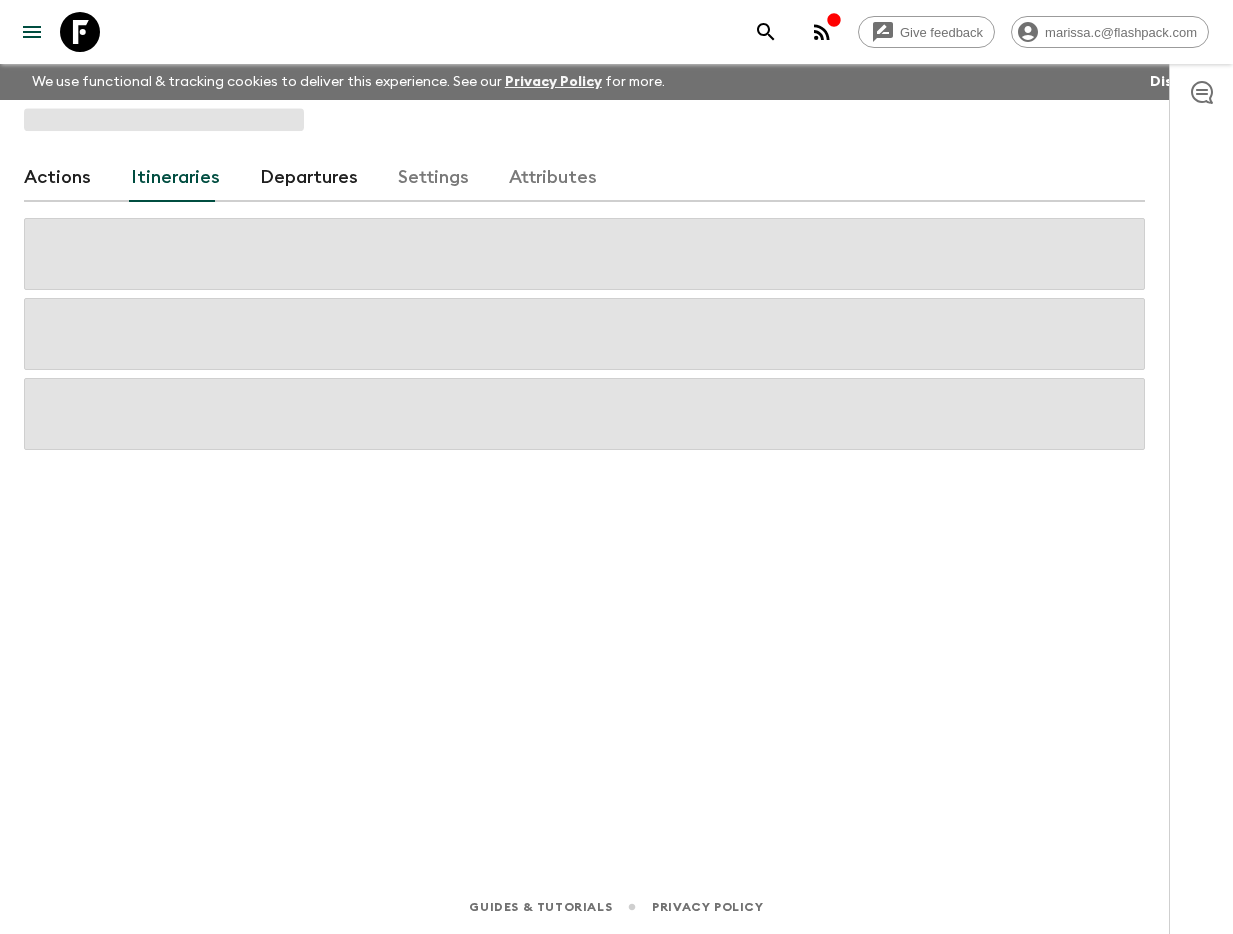 scroll, scrollTop: 0, scrollLeft: 0, axis: both 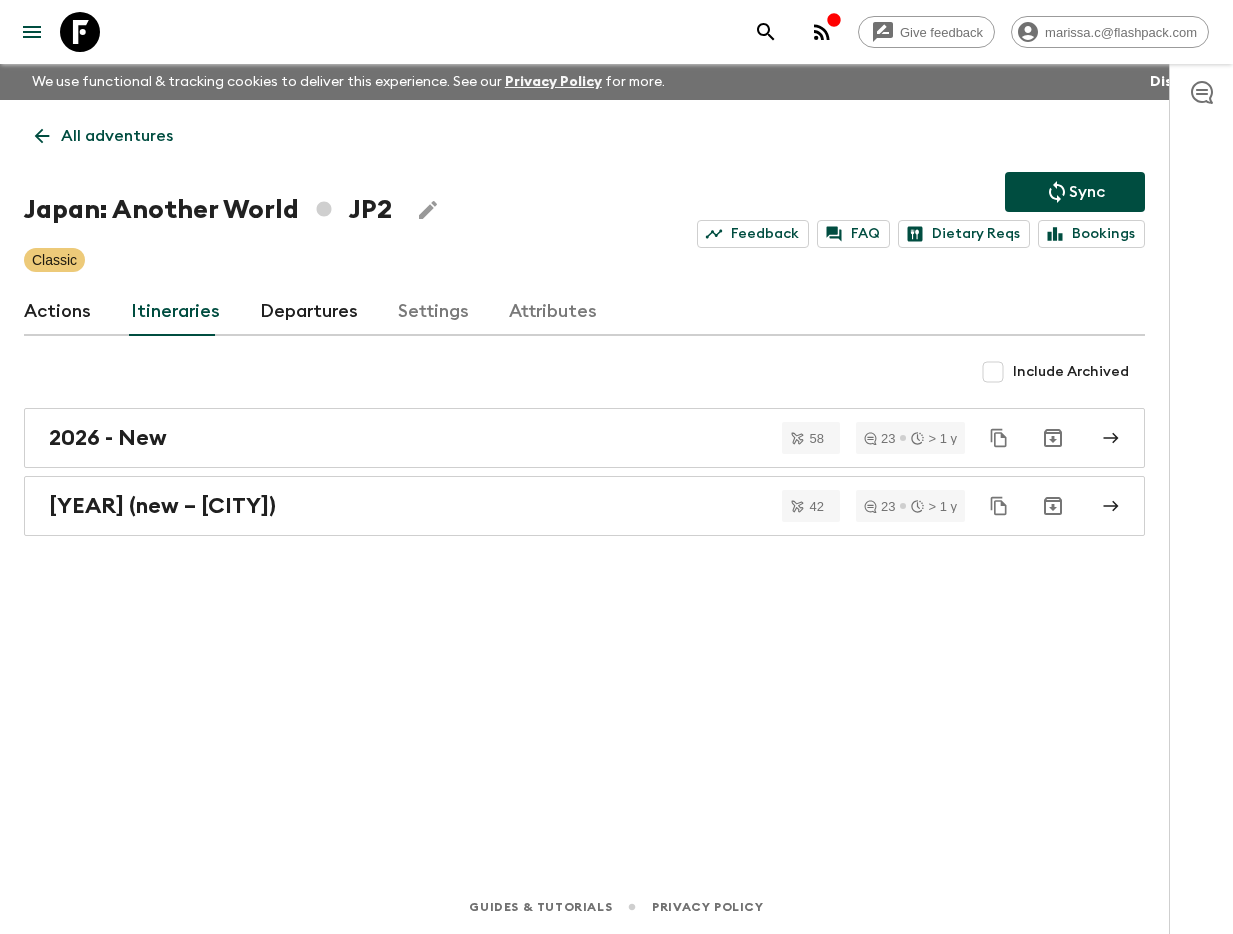 click on "[YEAR] (new – [CITY])" at bounding box center (565, 506) 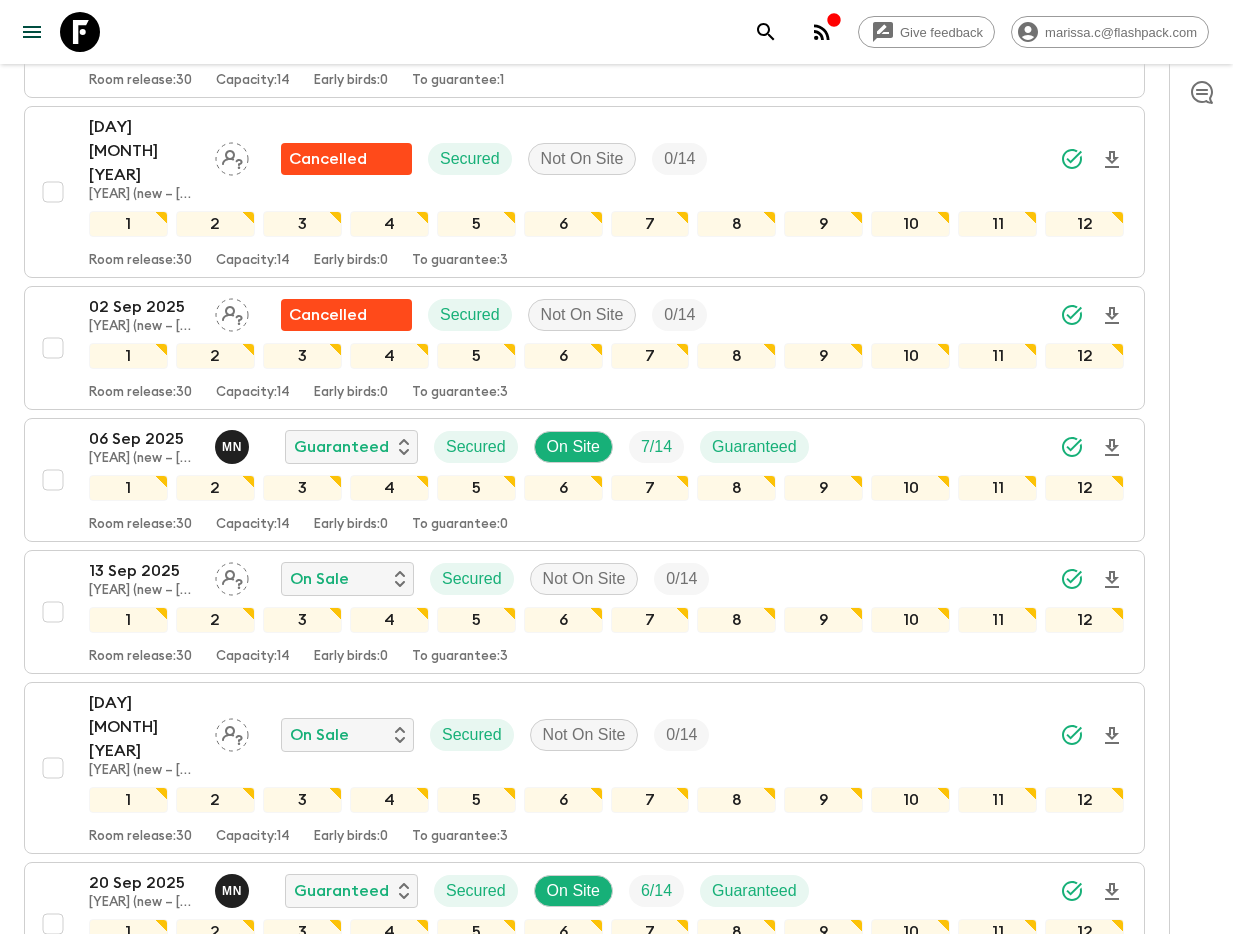 scroll, scrollTop: 3878, scrollLeft: 0, axis: vertical 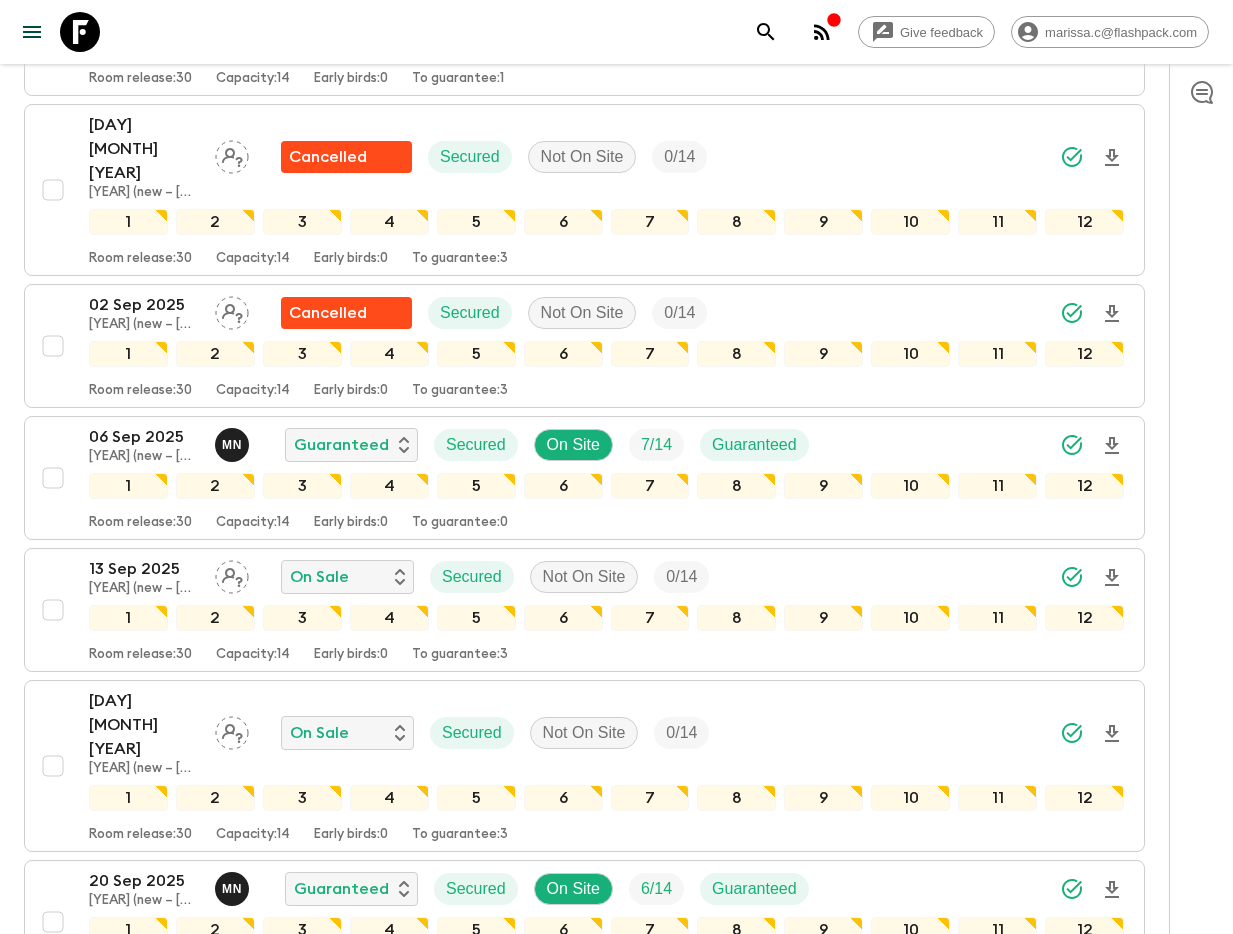 click on "[DAY] [MONTH] [YEAR] [YEAR] (new – [CITY]) M N Guaranteed Secured On Site 12 / 14 Guaranteed 1 2 3 4 5 6 7 8 9 10 11 12 Room release: 30 Capacity: 14 Early birds: 0 To guarantee: 1" at bounding box center (578, 1054) 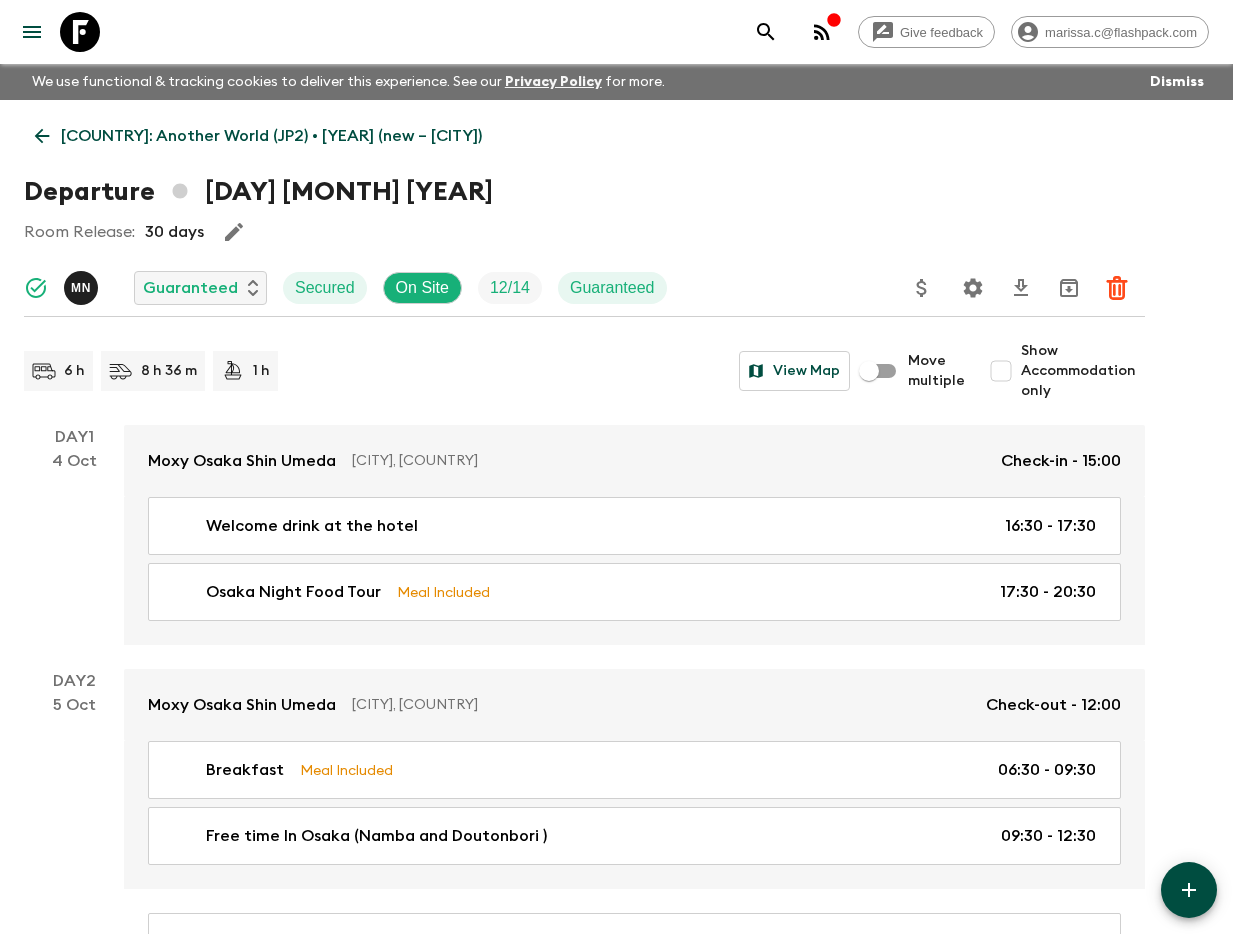 click on "Show Accommodation only" at bounding box center [1001, 371] 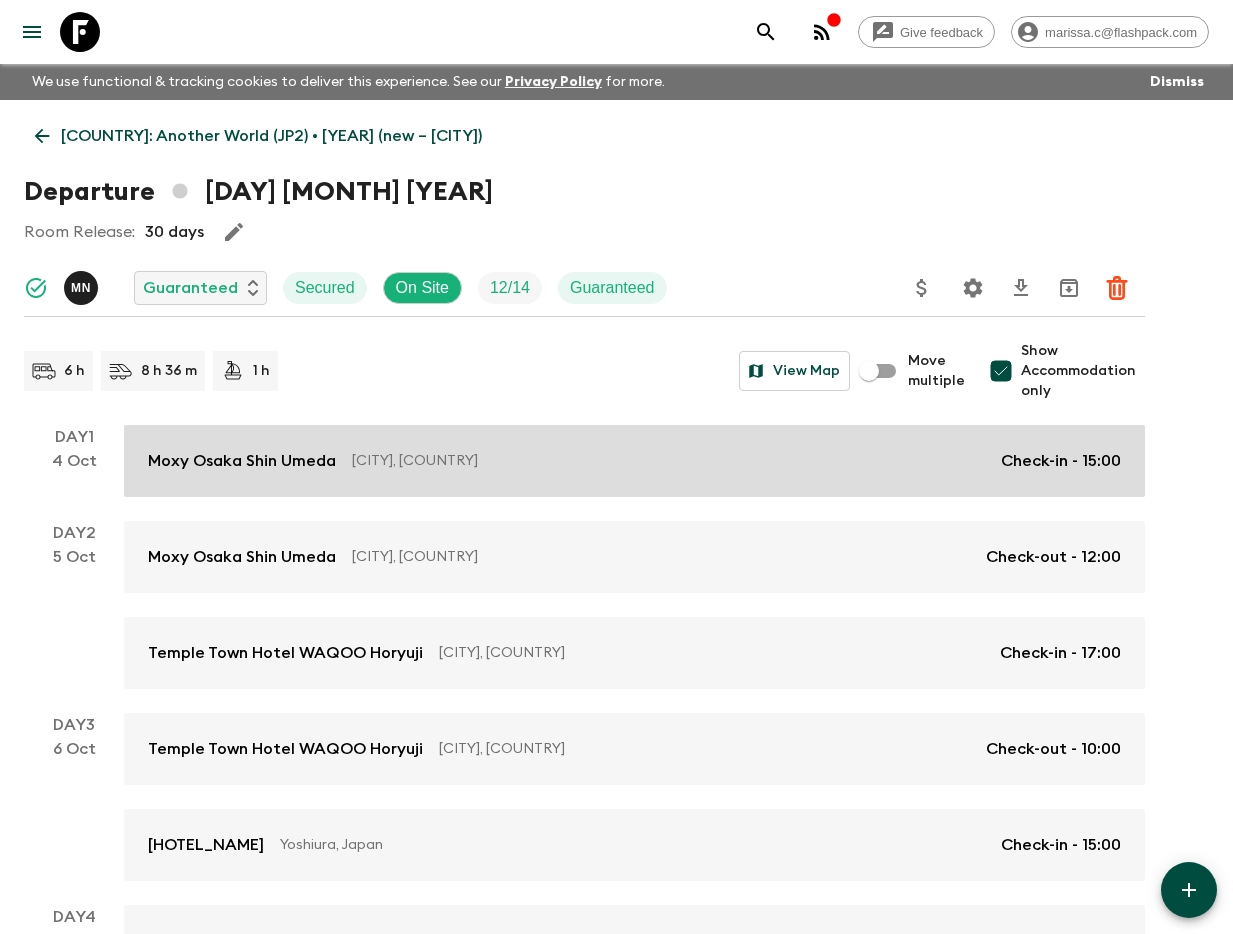 click on "[HOTEL_NAME] [CITY], [COUNTRY] Check-in - [TIME]" at bounding box center [634, 461] 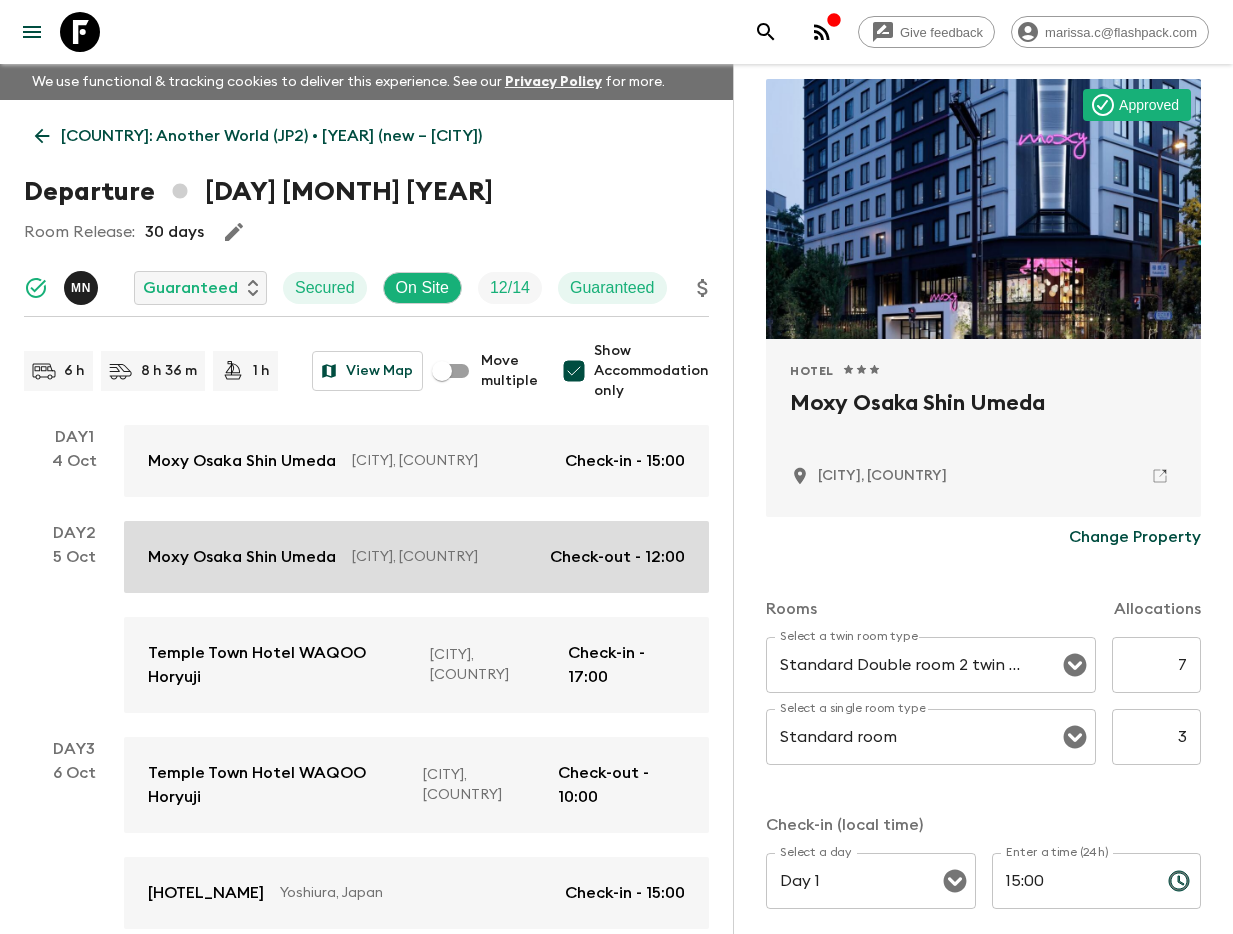 scroll, scrollTop: 142, scrollLeft: 0, axis: vertical 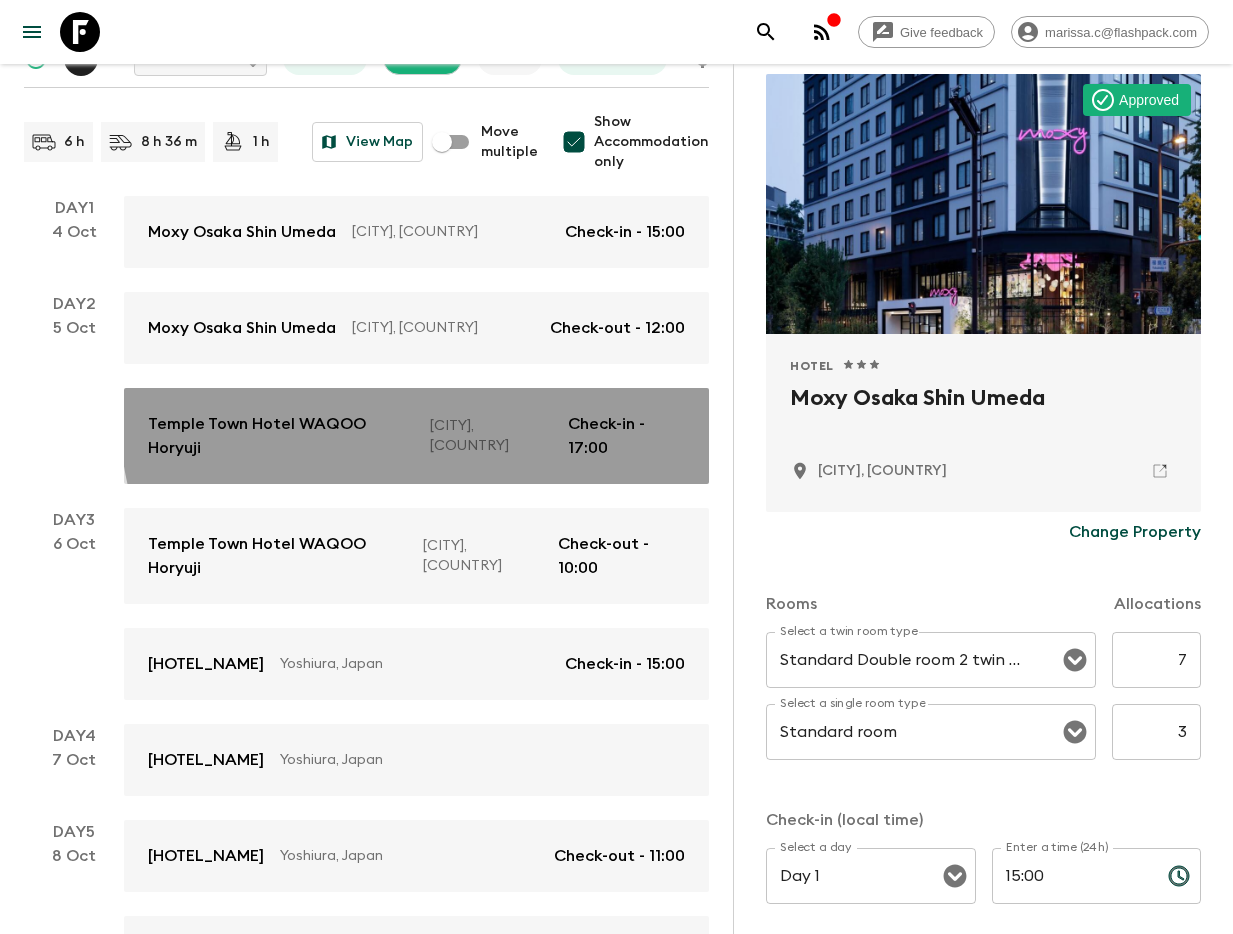 click on "[HOTEL_NAME] [CITY], [COUNTRY] Check-in - [TIME]" at bounding box center [416, 436] 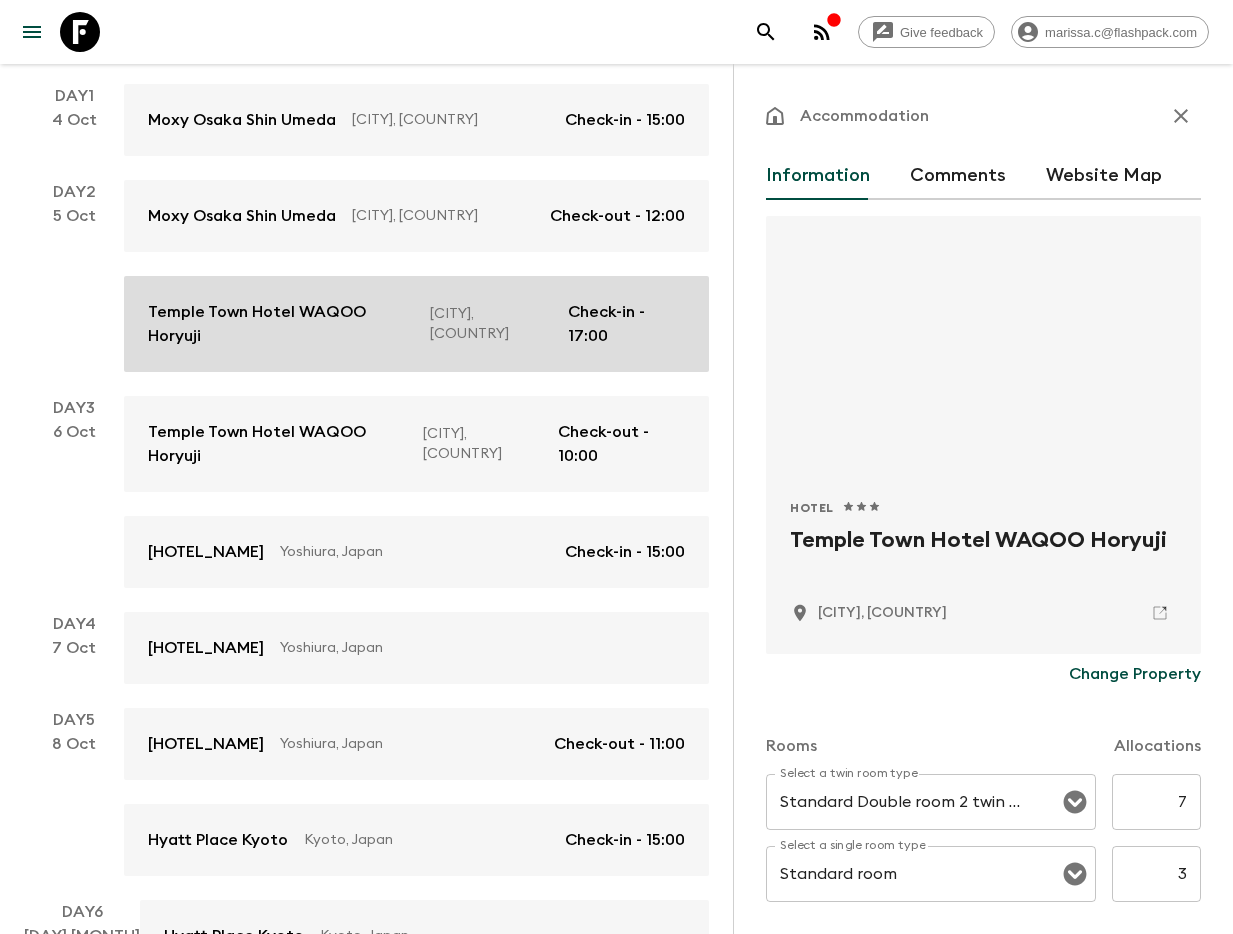 scroll, scrollTop: 345, scrollLeft: 0, axis: vertical 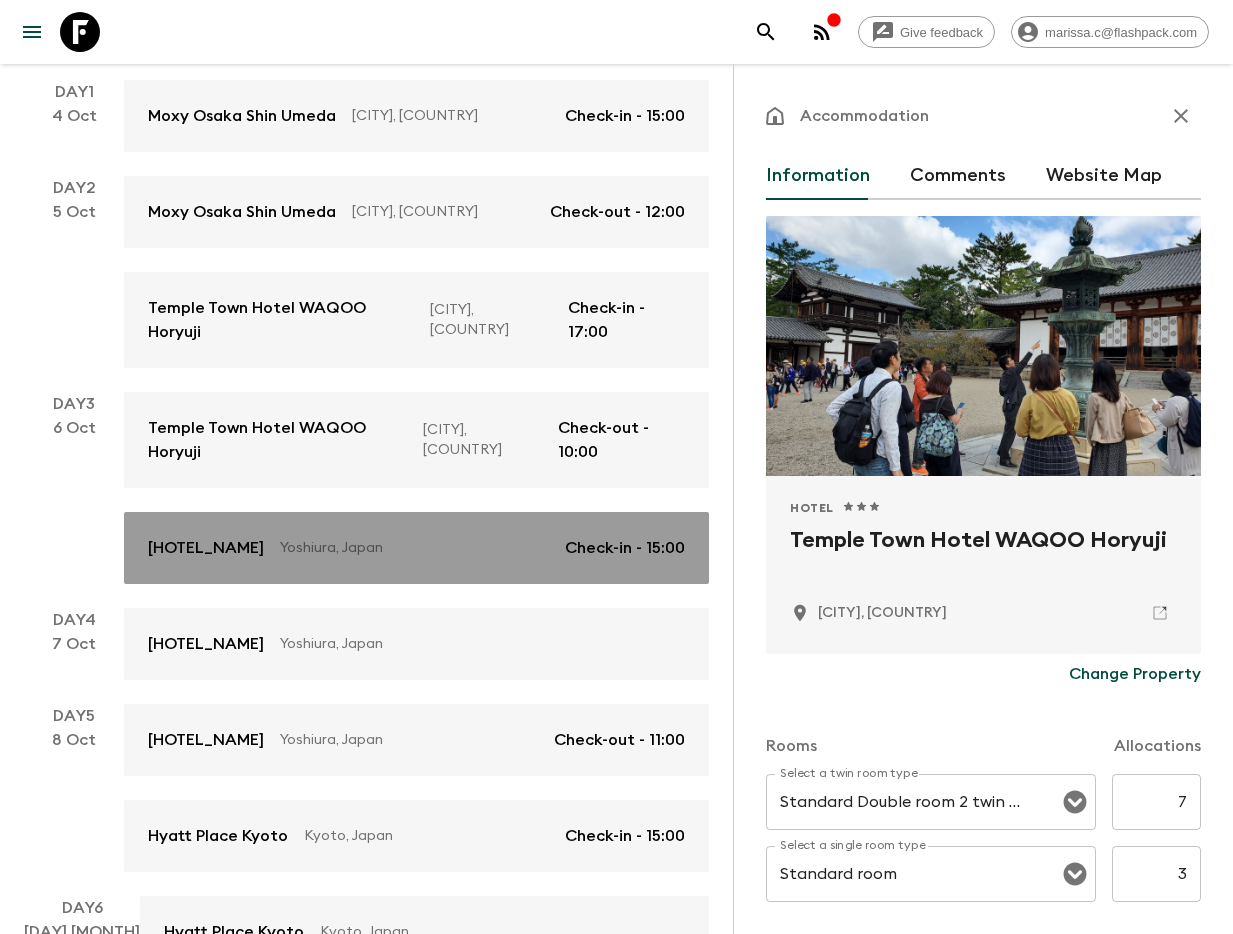 click on "[HOTEL_NAME] [CITY], [COUNTRY] Check-in - [TIME]" at bounding box center [416, 548] 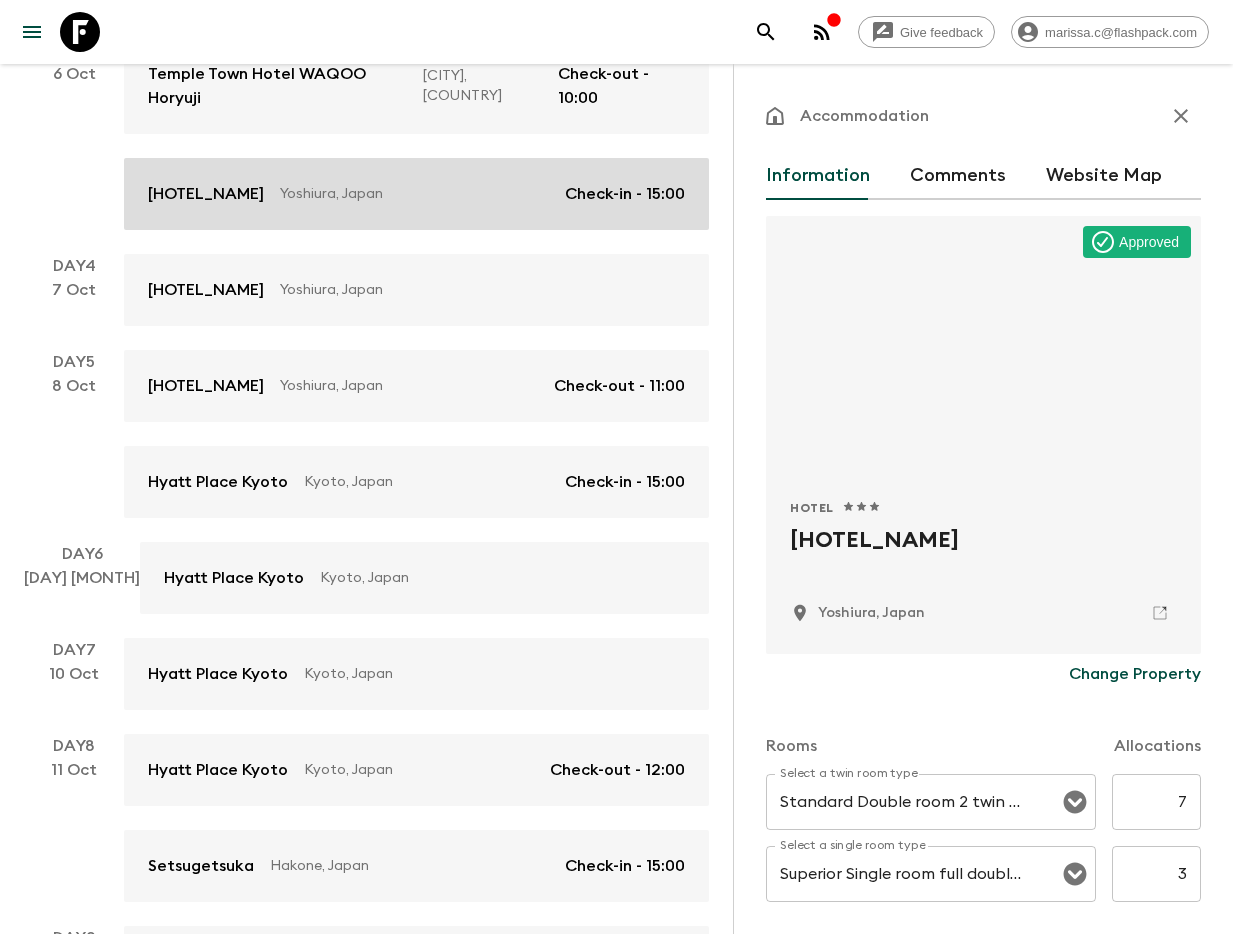 scroll, scrollTop: 702, scrollLeft: 0, axis: vertical 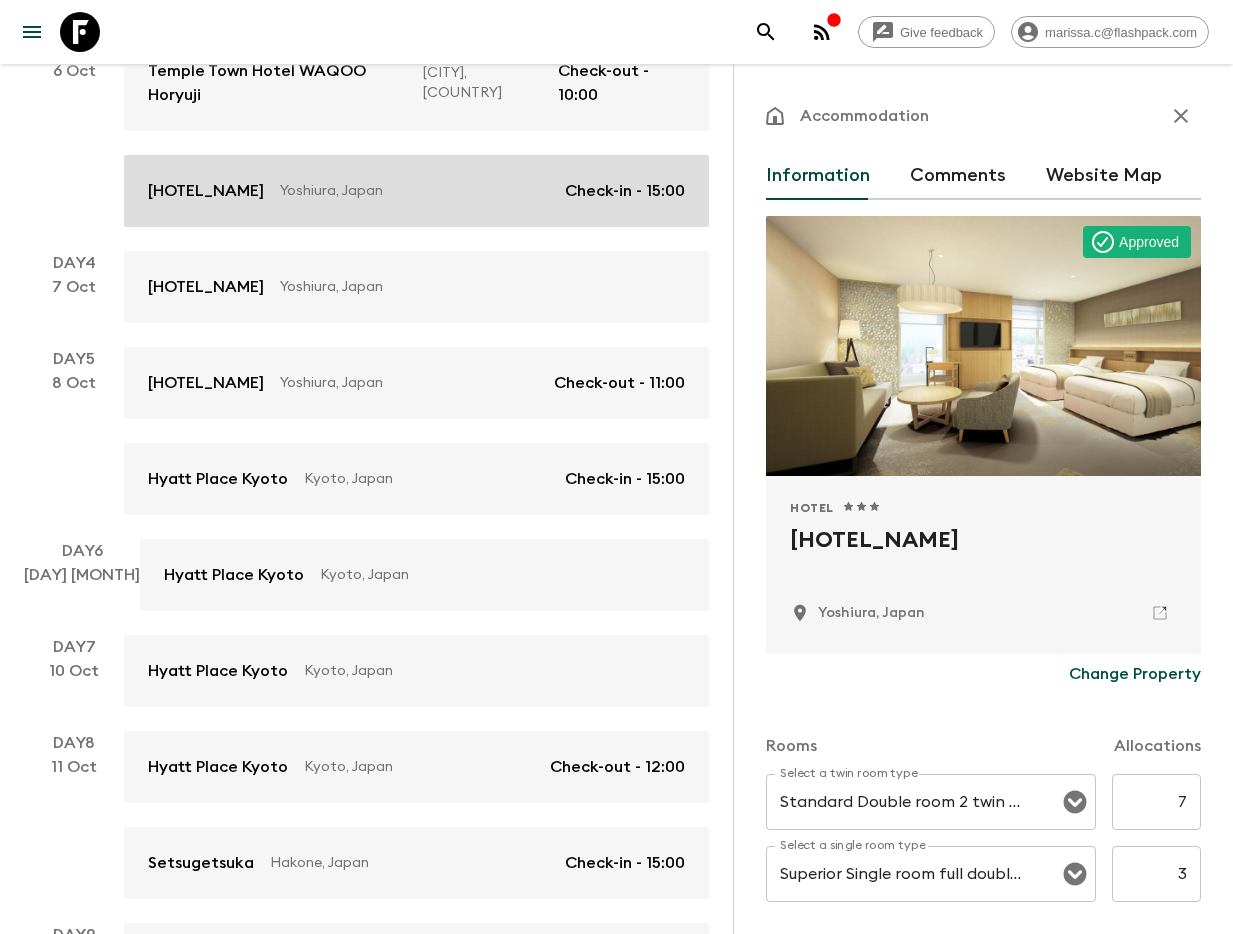 click on "[HOTEL_NAME] [CITY], [COUNTRY]" at bounding box center [424, 575] 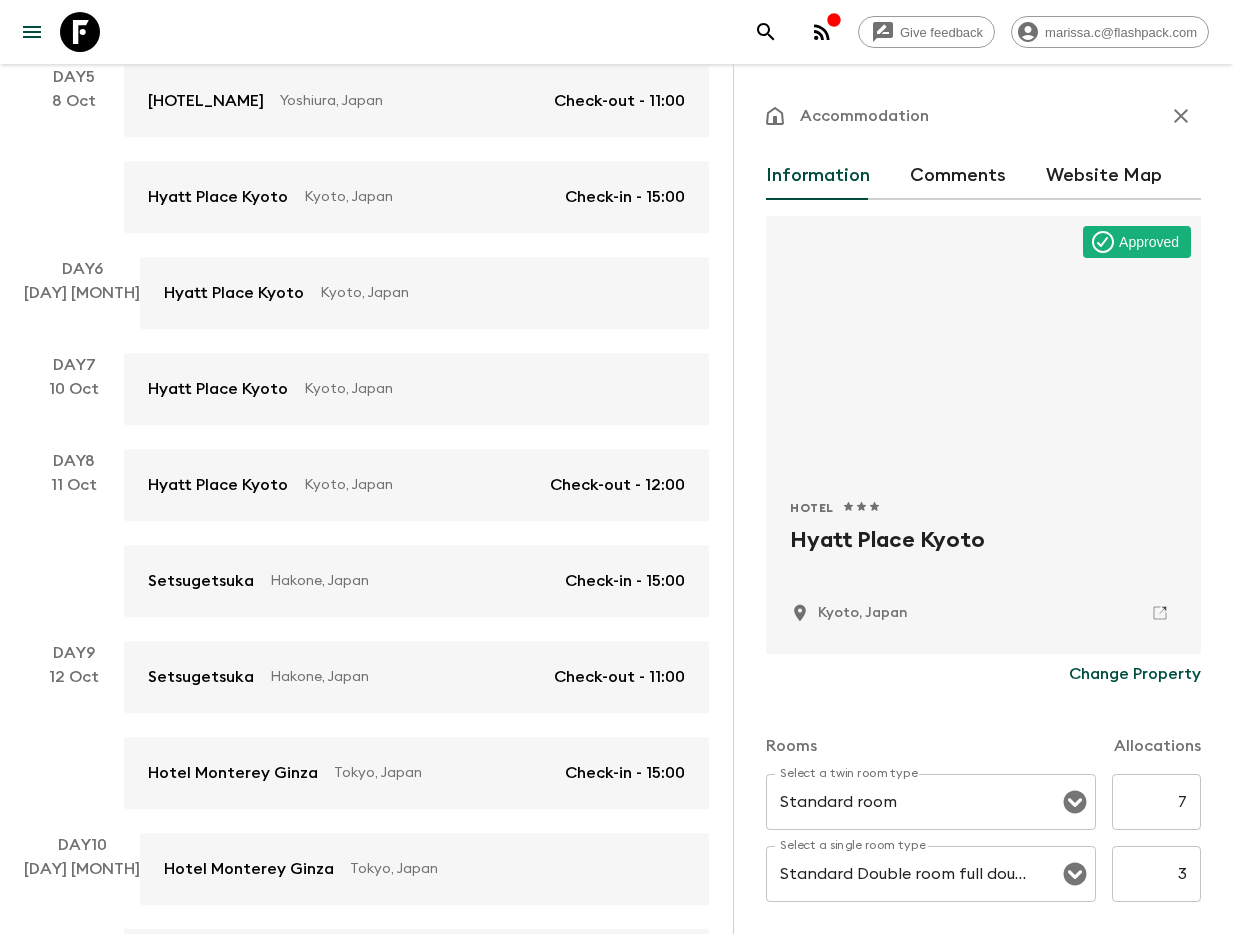 scroll, scrollTop: 995, scrollLeft: 0, axis: vertical 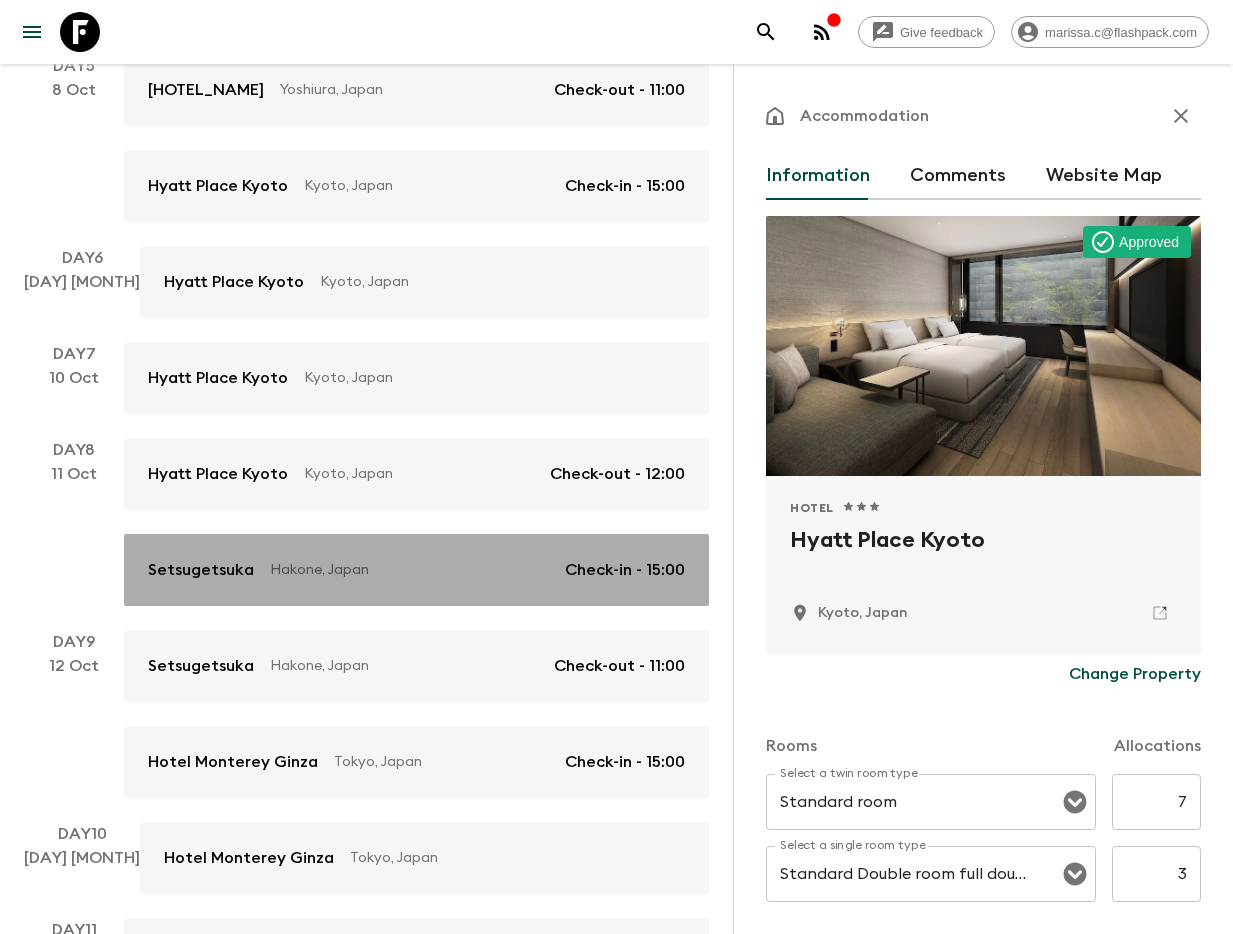 click on "Hakone, Japan" at bounding box center (409, 570) 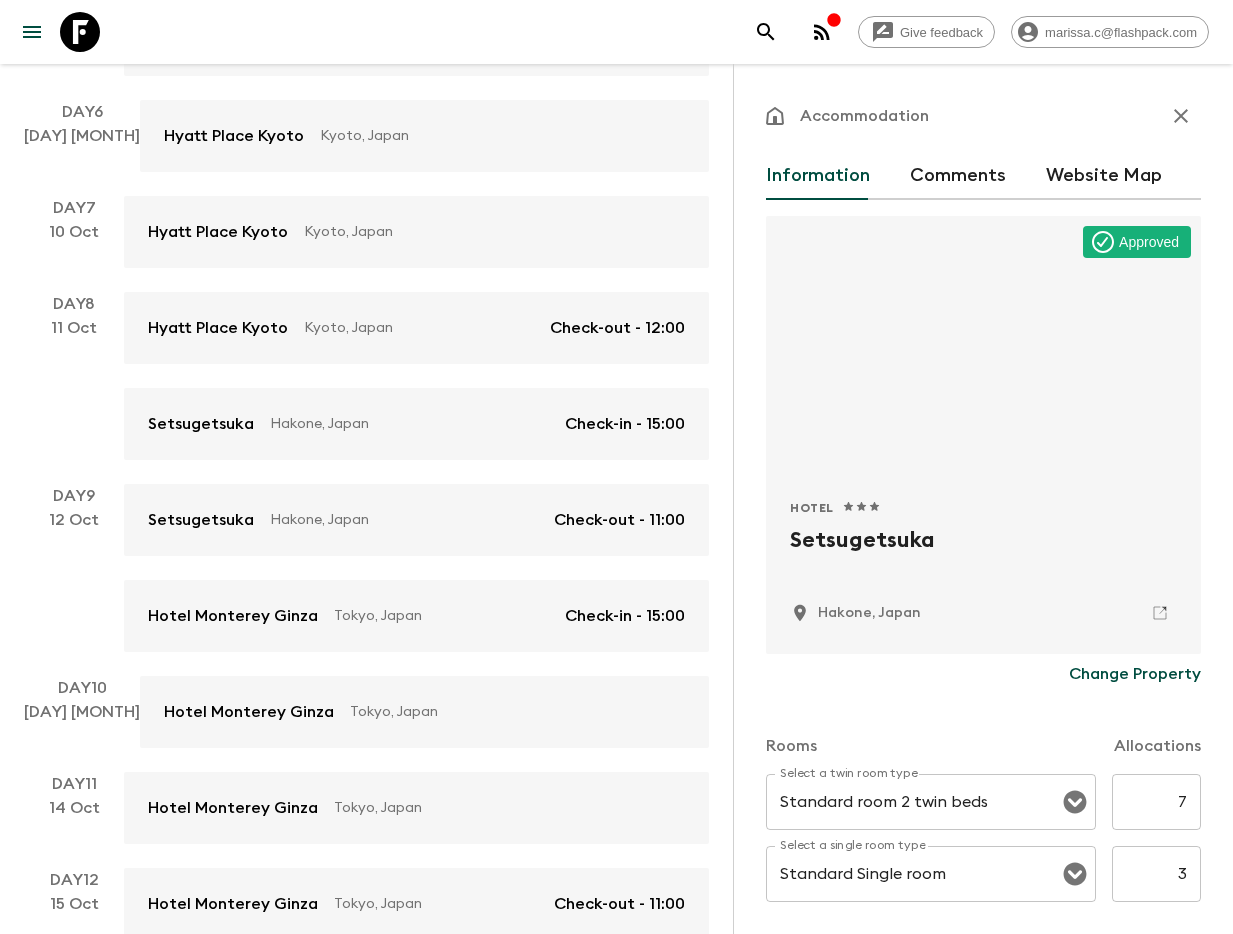 scroll, scrollTop: 1209, scrollLeft: 0, axis: vertical 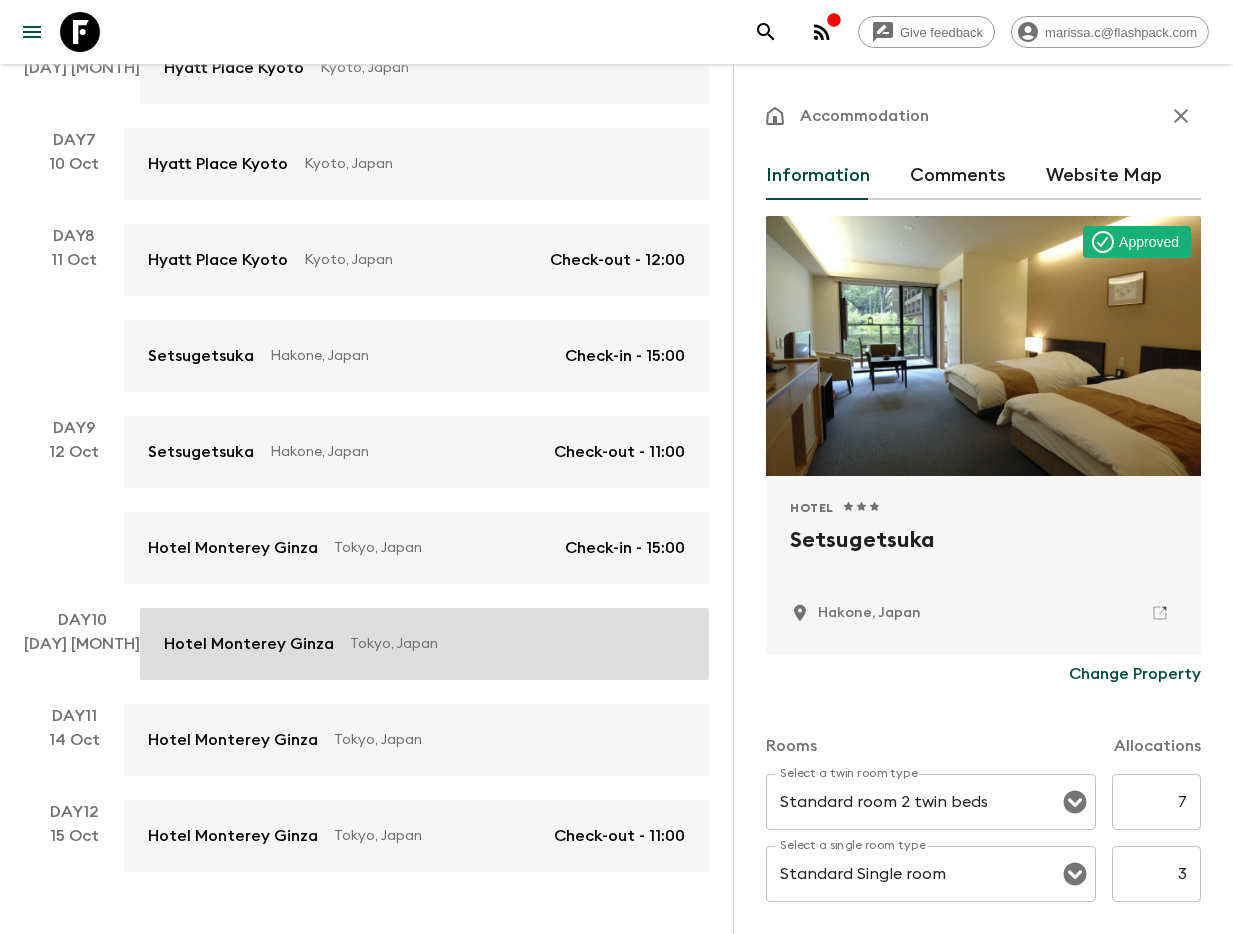 click on "[HOTEL_NAME] [CITY], [COUNTRY]" at bounding box center [424, 644] 